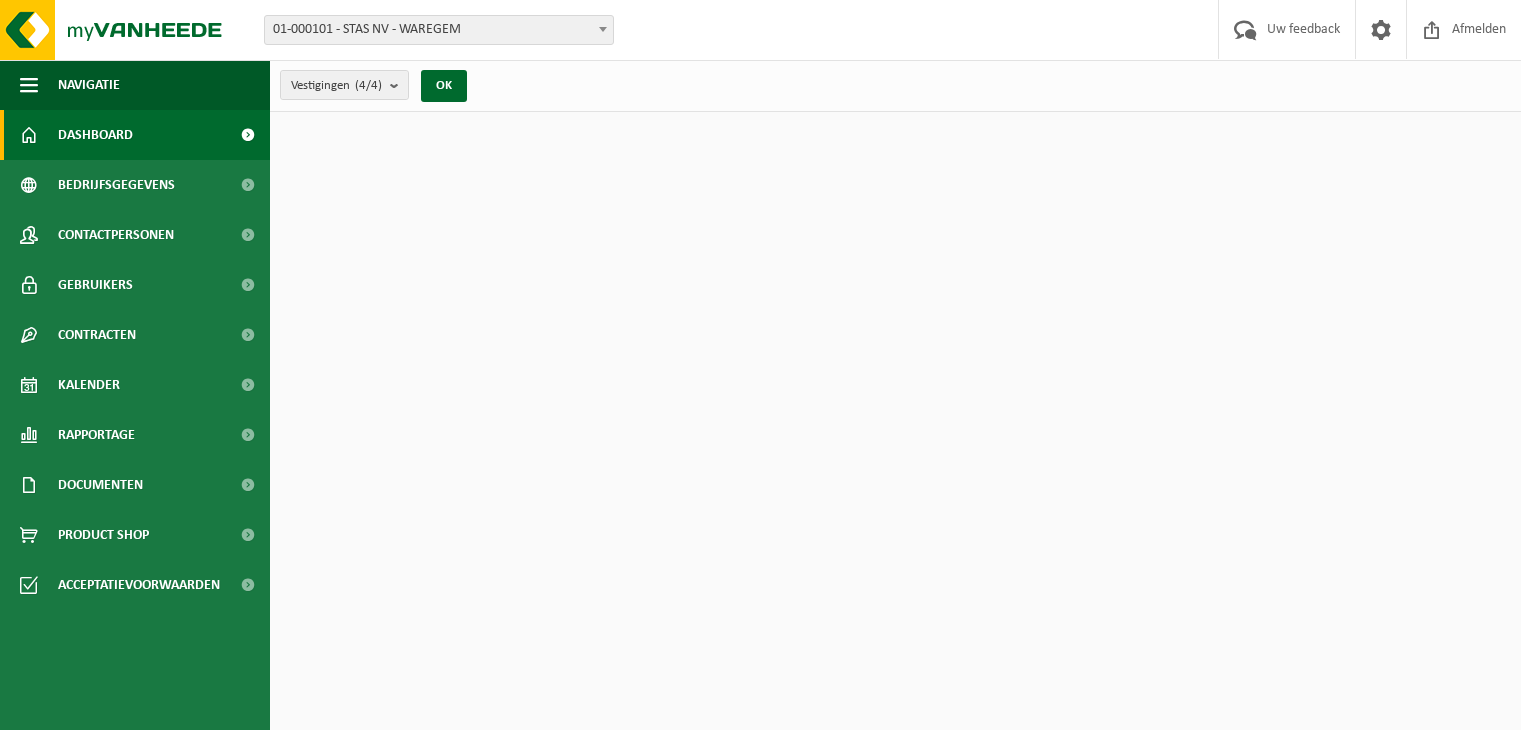 scroll, scrollTop: 0, scrollLeft: 0, axis: both 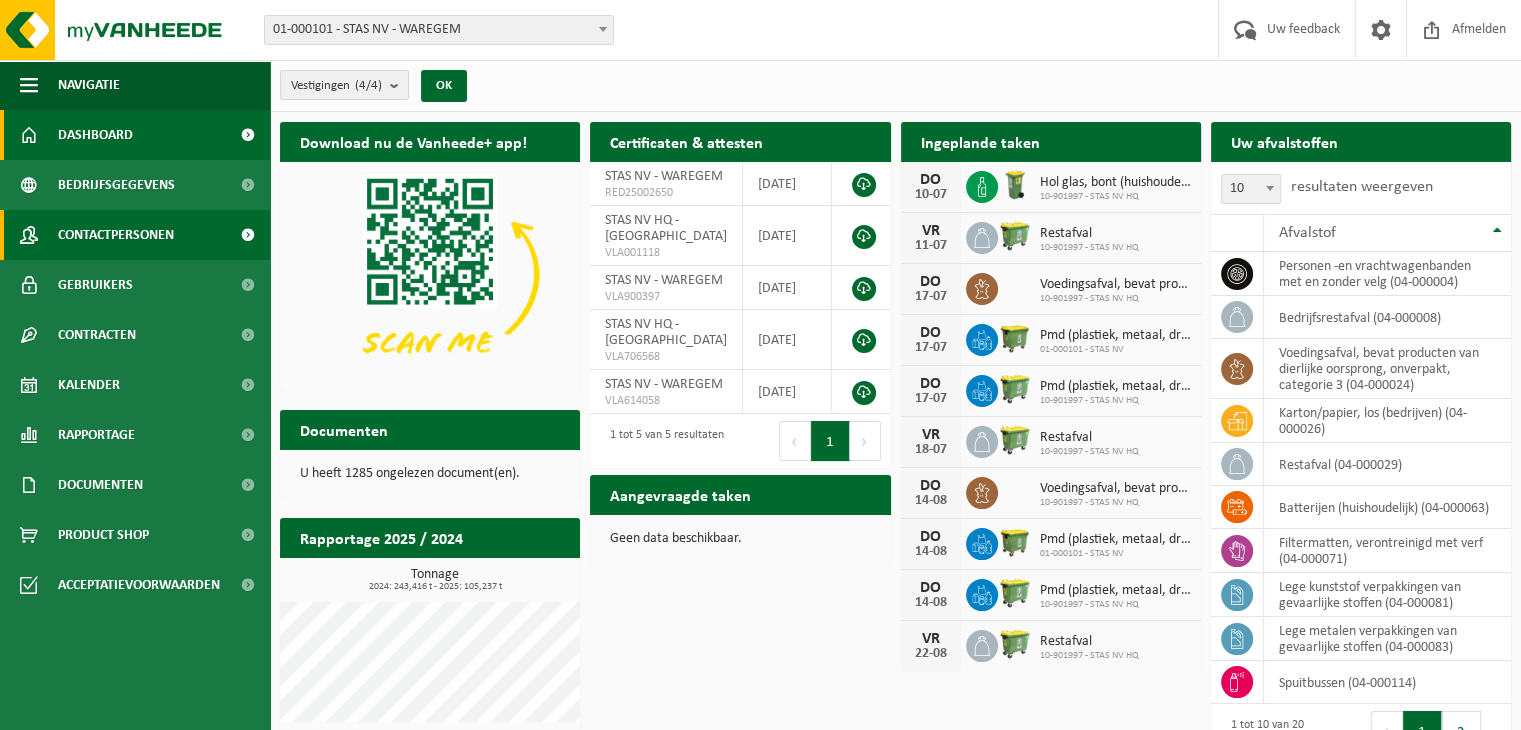click on "Contactpersonen" at bounding box center (135, 235) 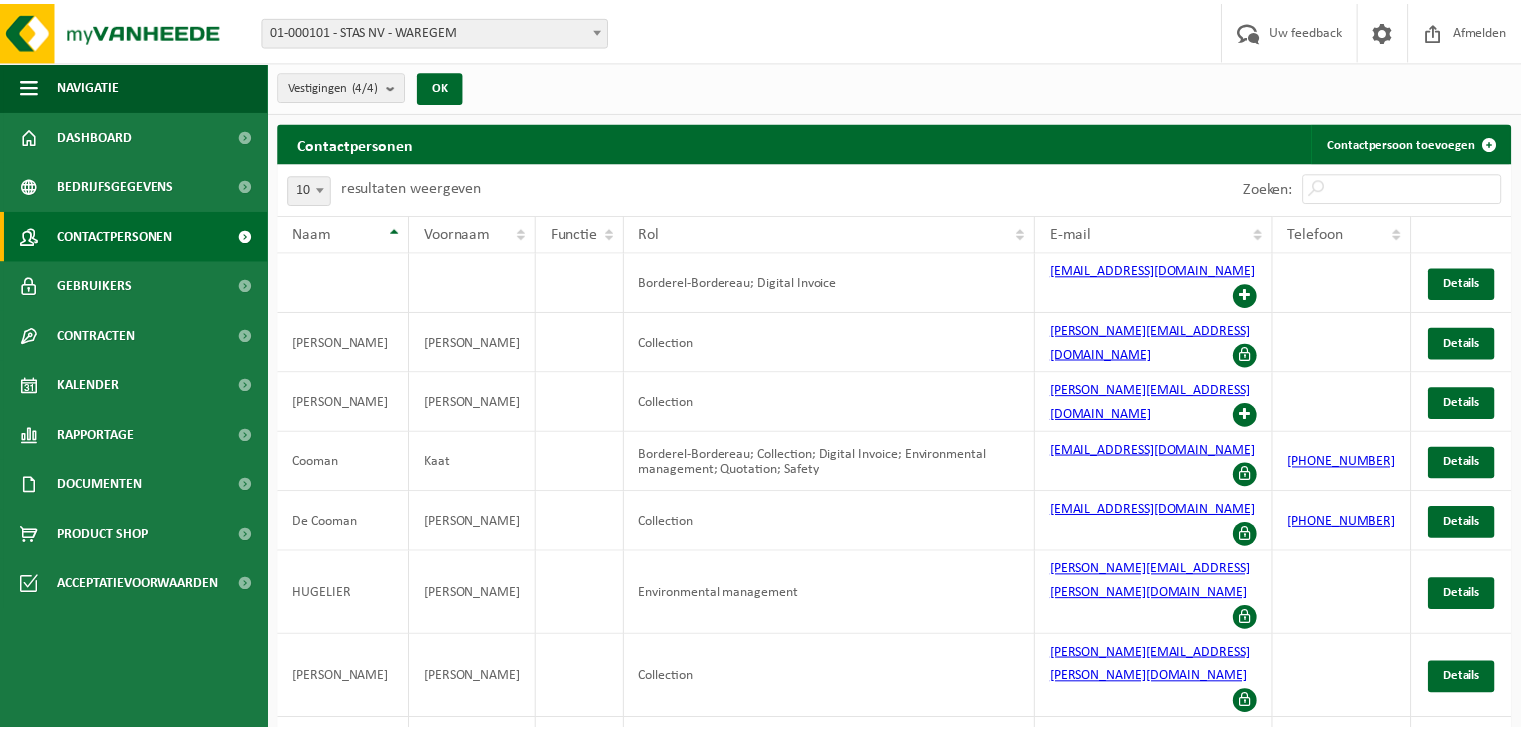 scroll, scrollTop: 0, scrollLeft: 0, axis: both 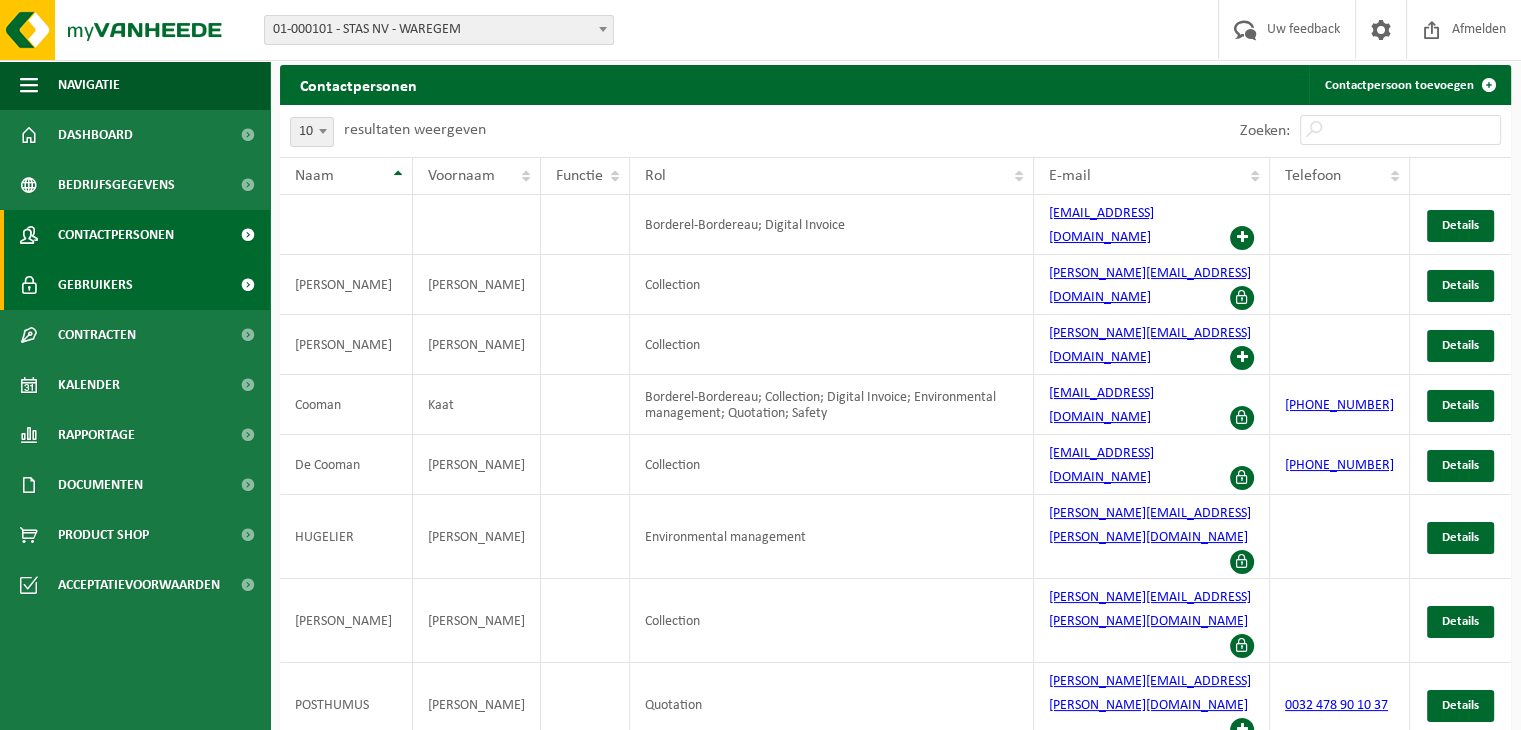 click on "Gebruikers" at bounding box center [135, 285] 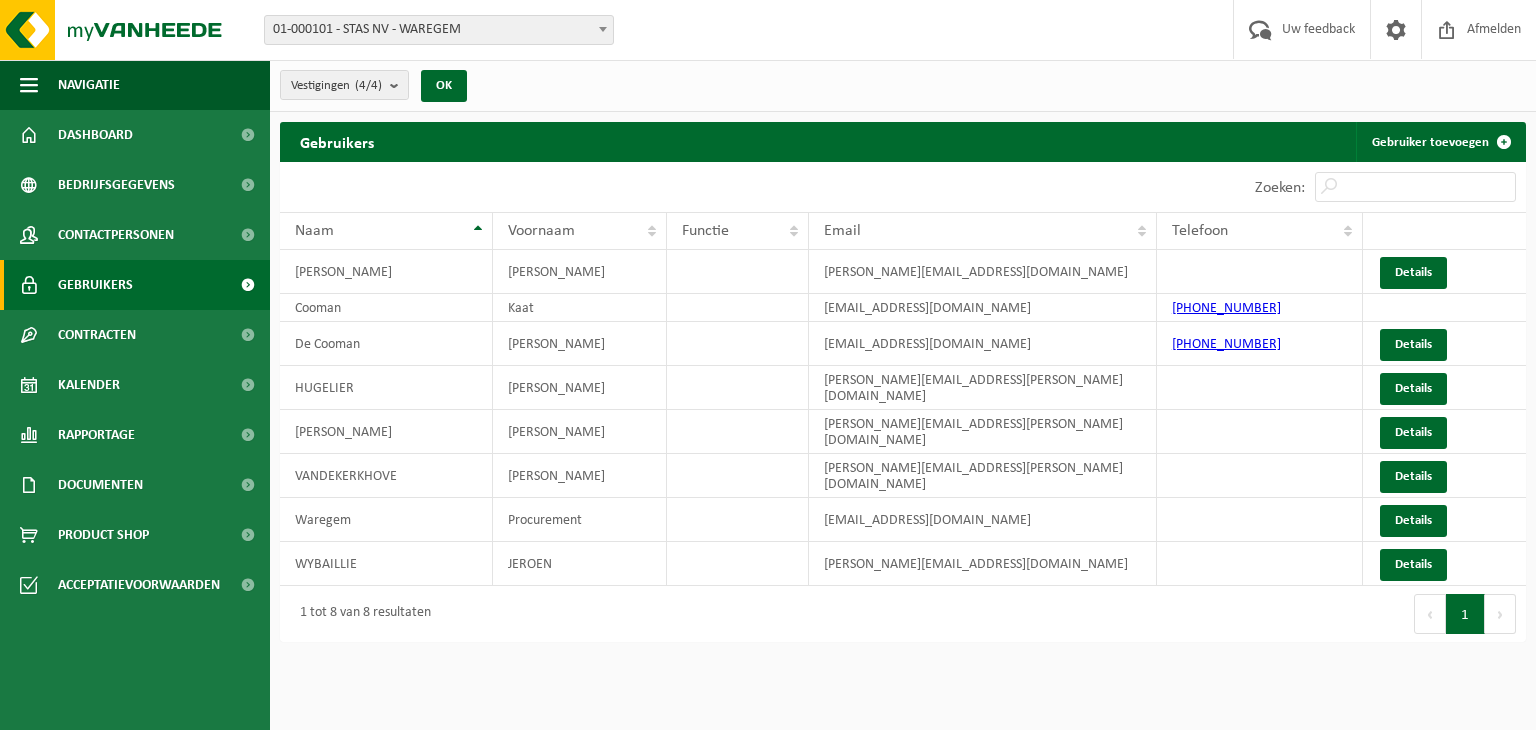 scroll, scrollTop: 0, scrollLeft: 0, axis: both 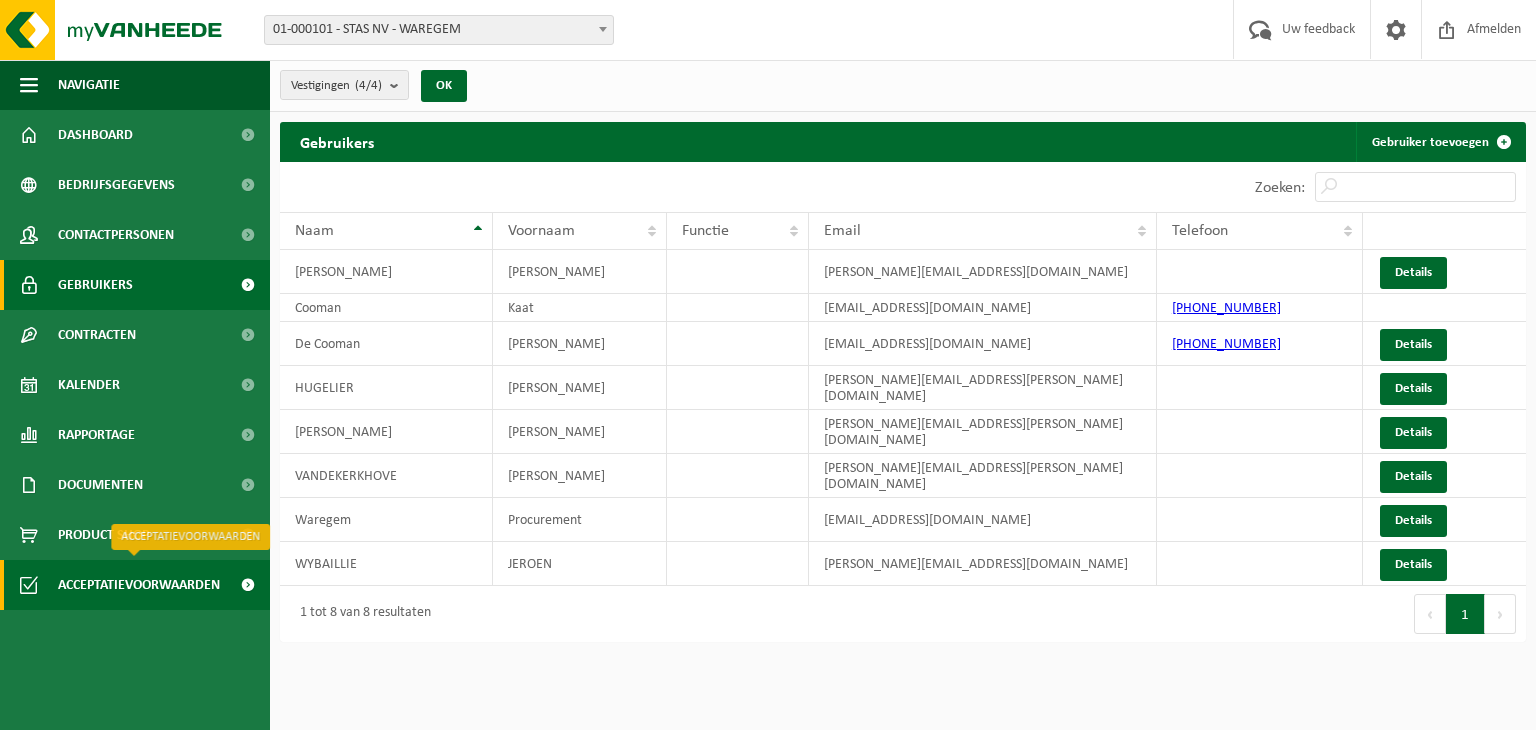 click on "Acceptatievoorwaarden" at bounding box center [139, 585] 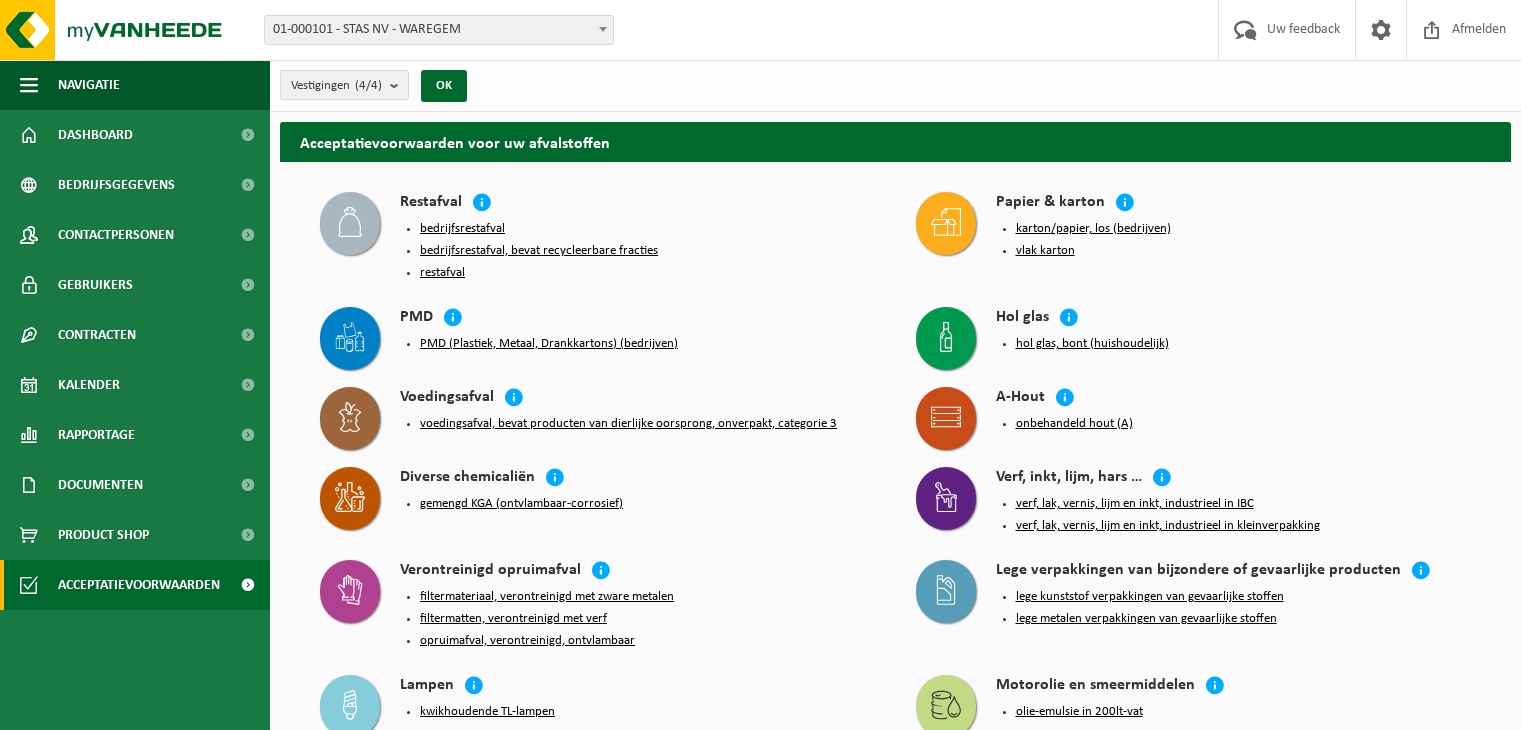 scroll, scrollTop: 0, scrollLeft: 0, axis: both 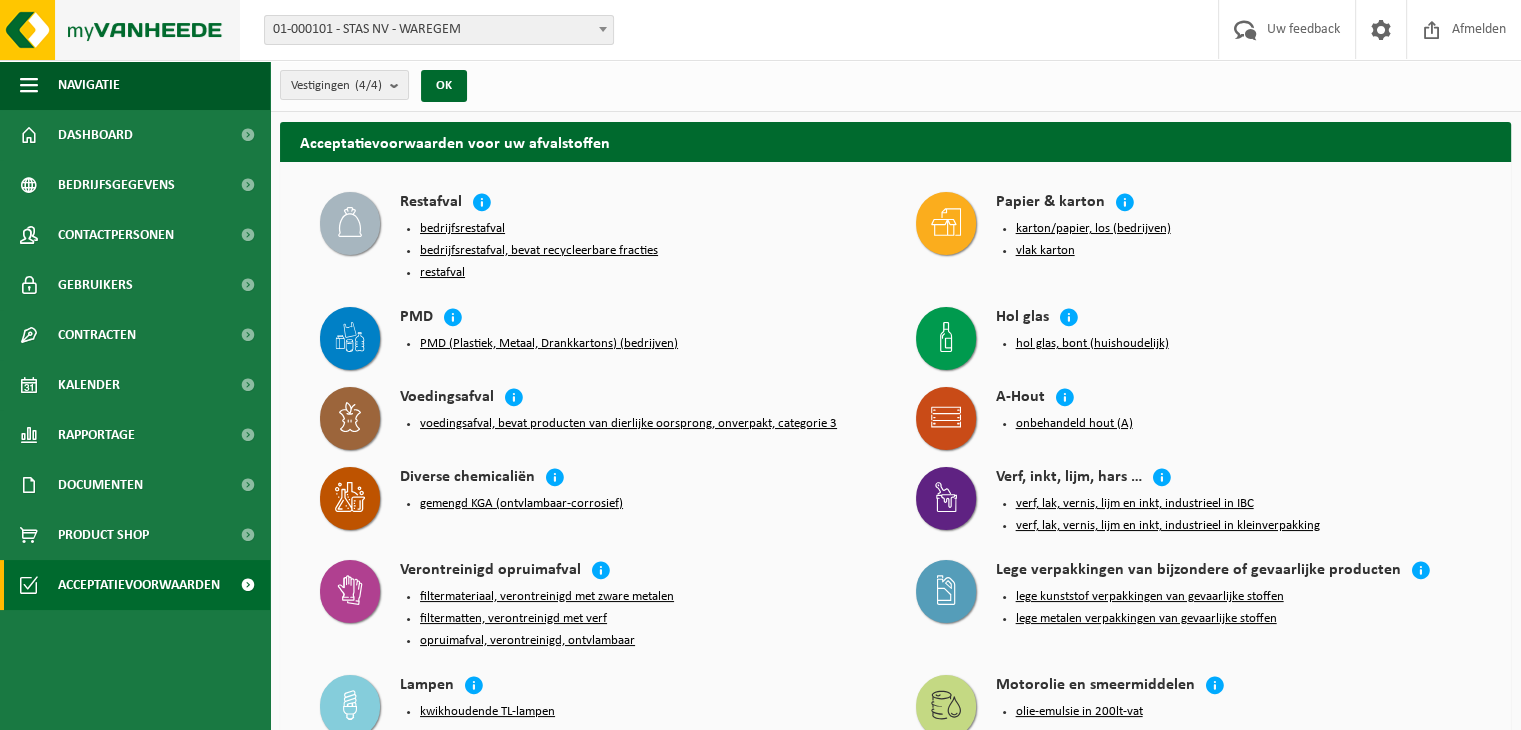 click at bounding box center [120, 30] 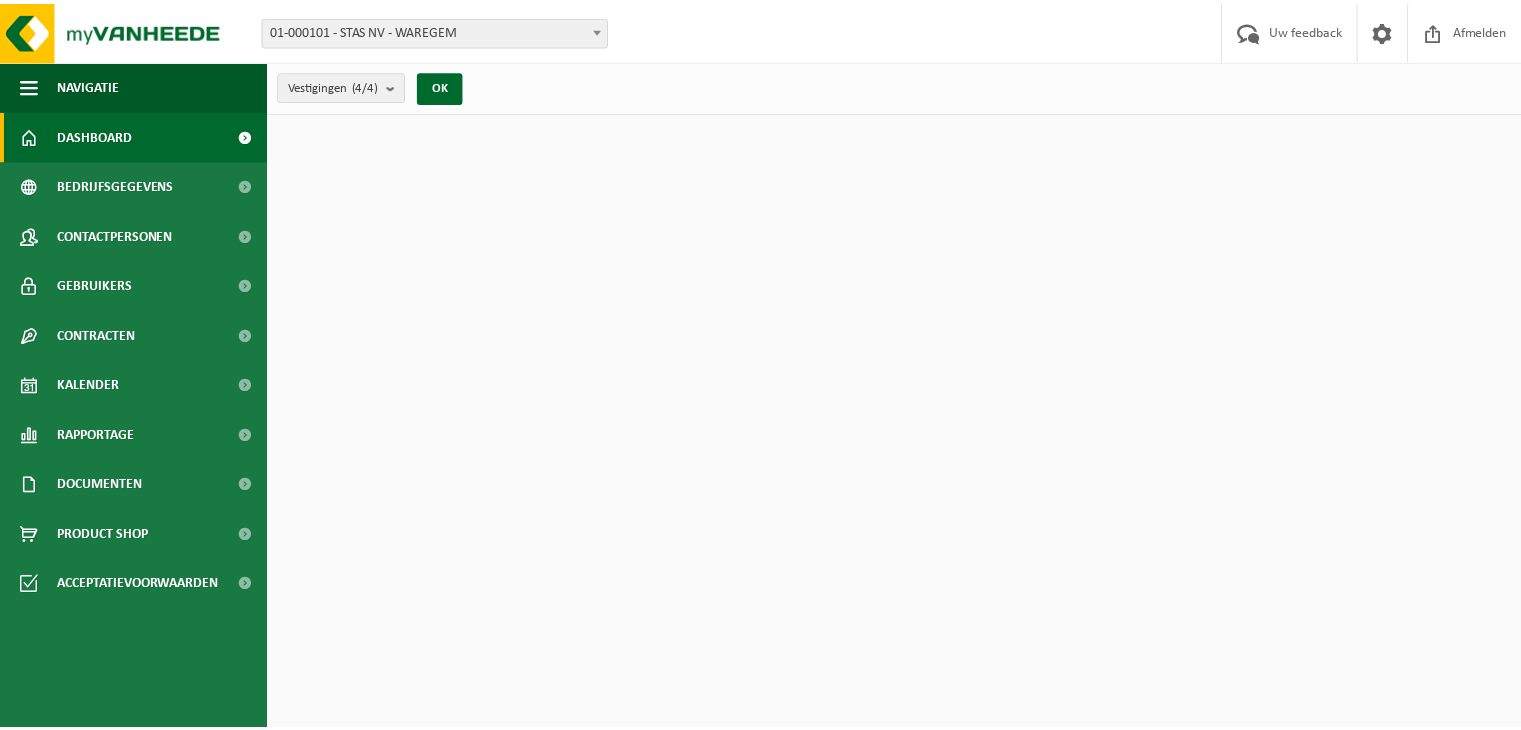 scroll, scrollTop: 0, scrollLeft: 0, axis: both 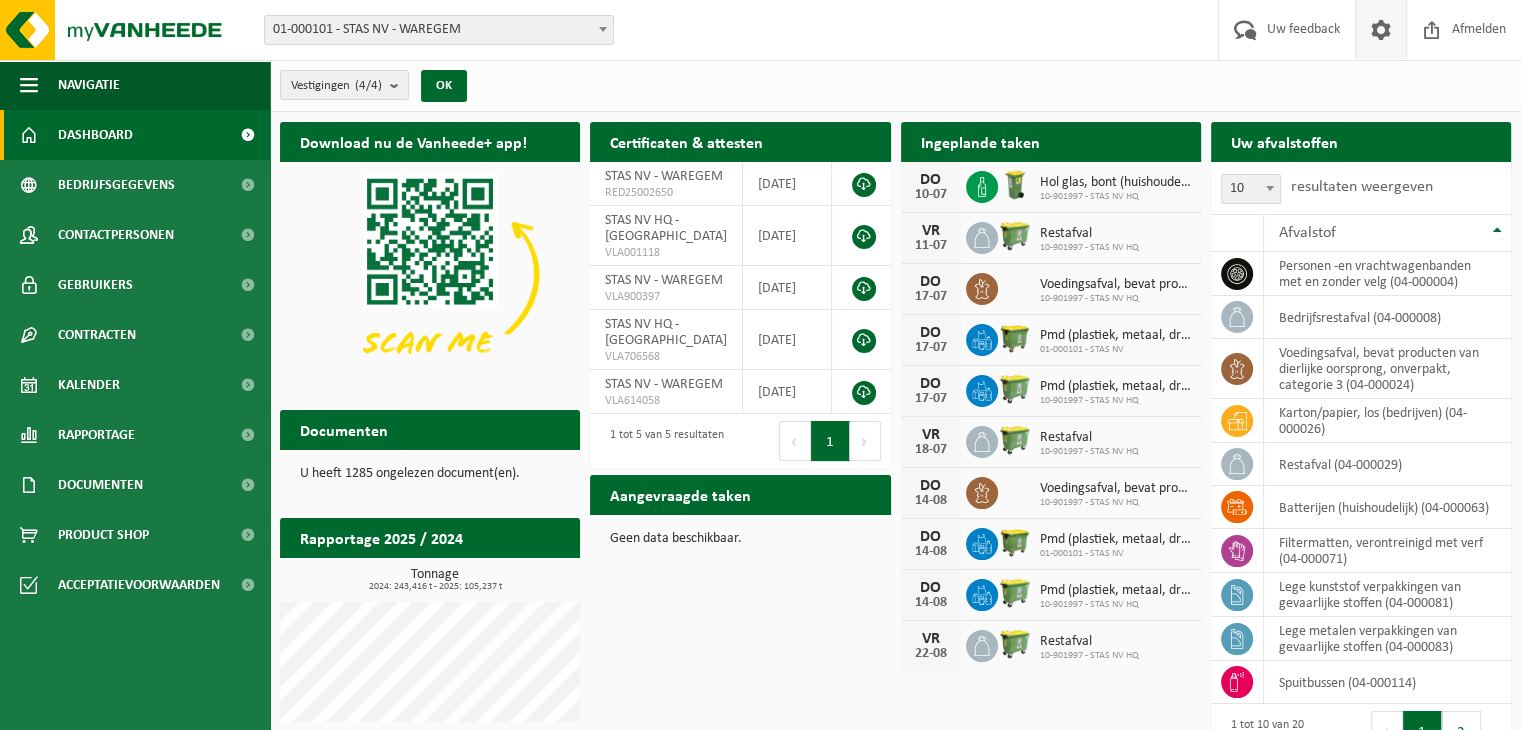 click at bounding box center (1381, 29) 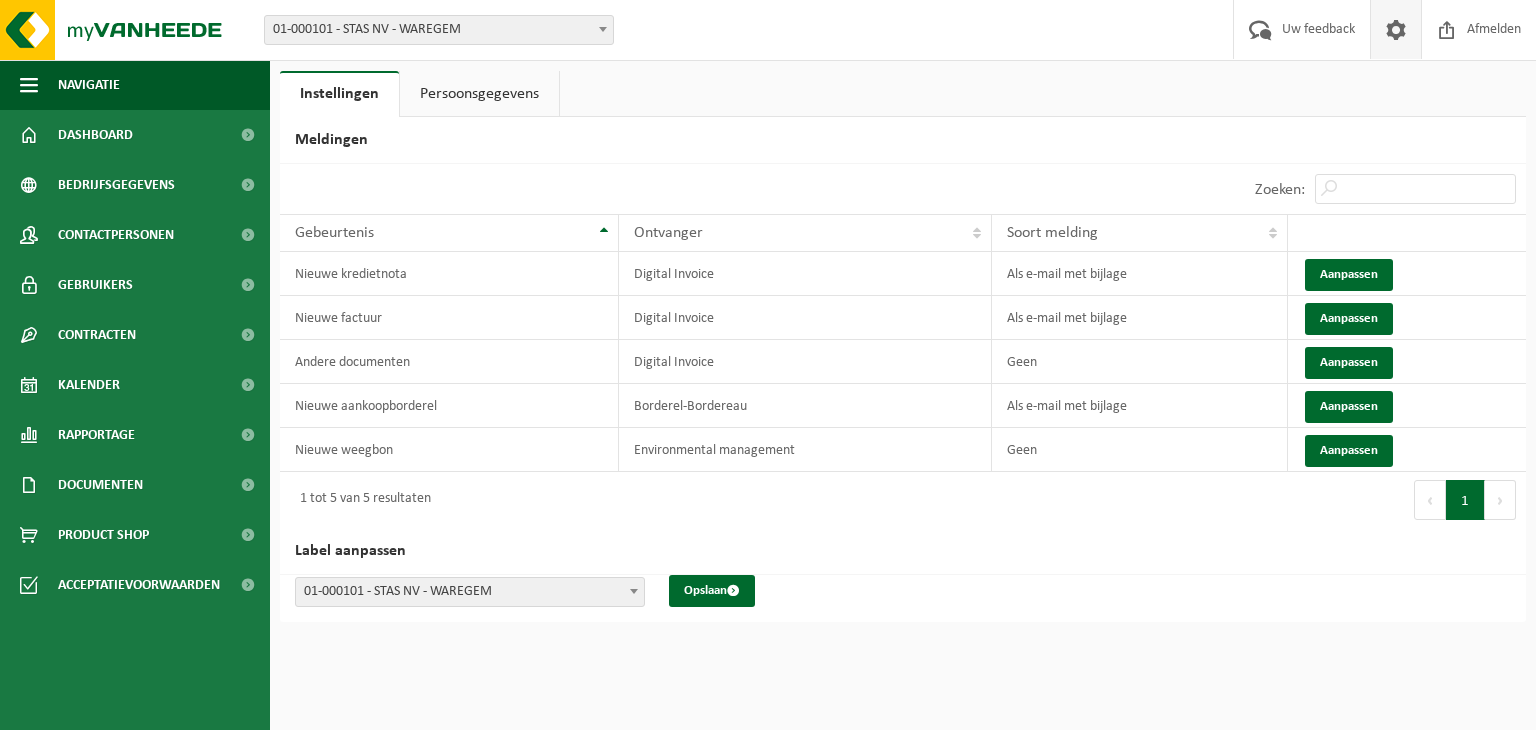 scroll, scrollTop: 0, scrollLeft: 0, axis: both 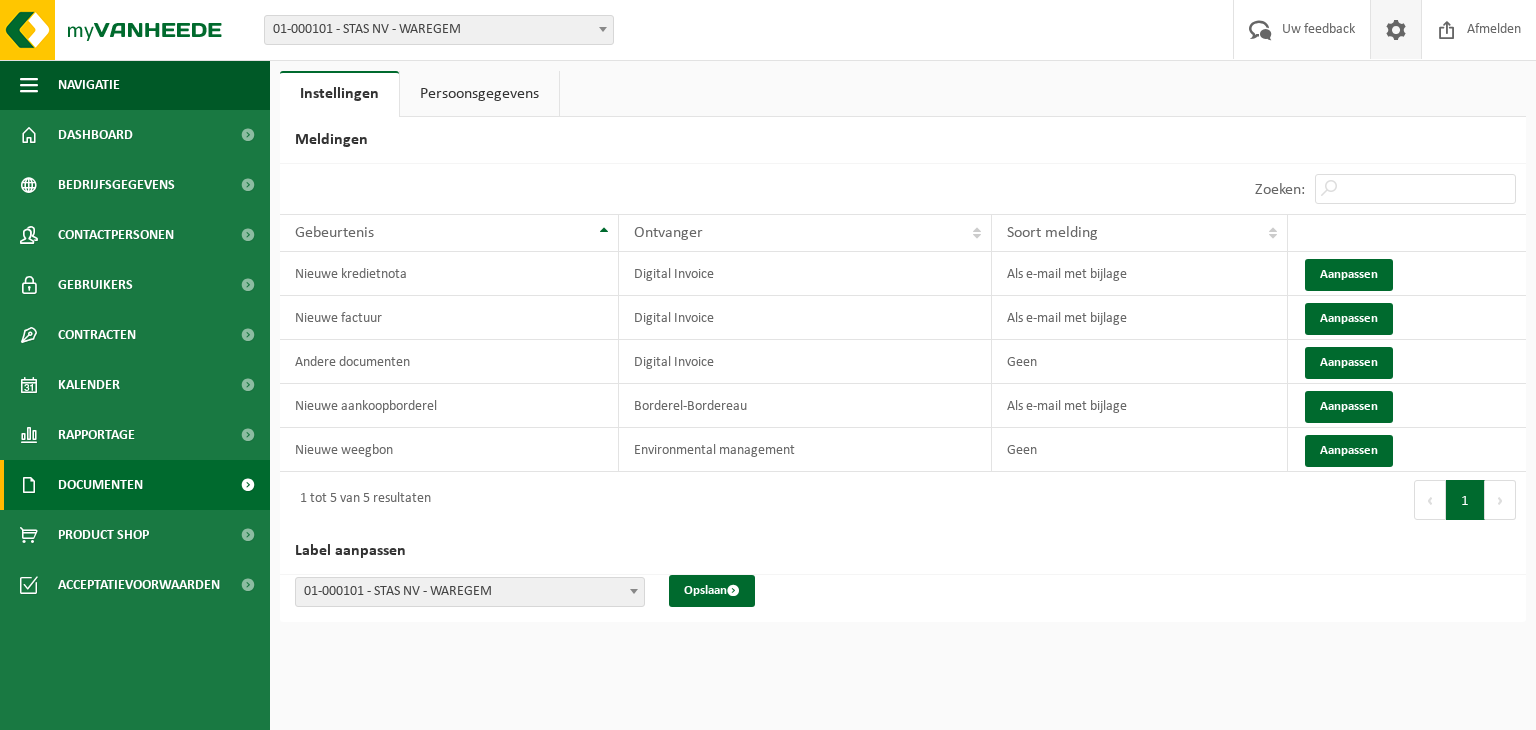 click on "Documenten" at bounding box center [135, 485] 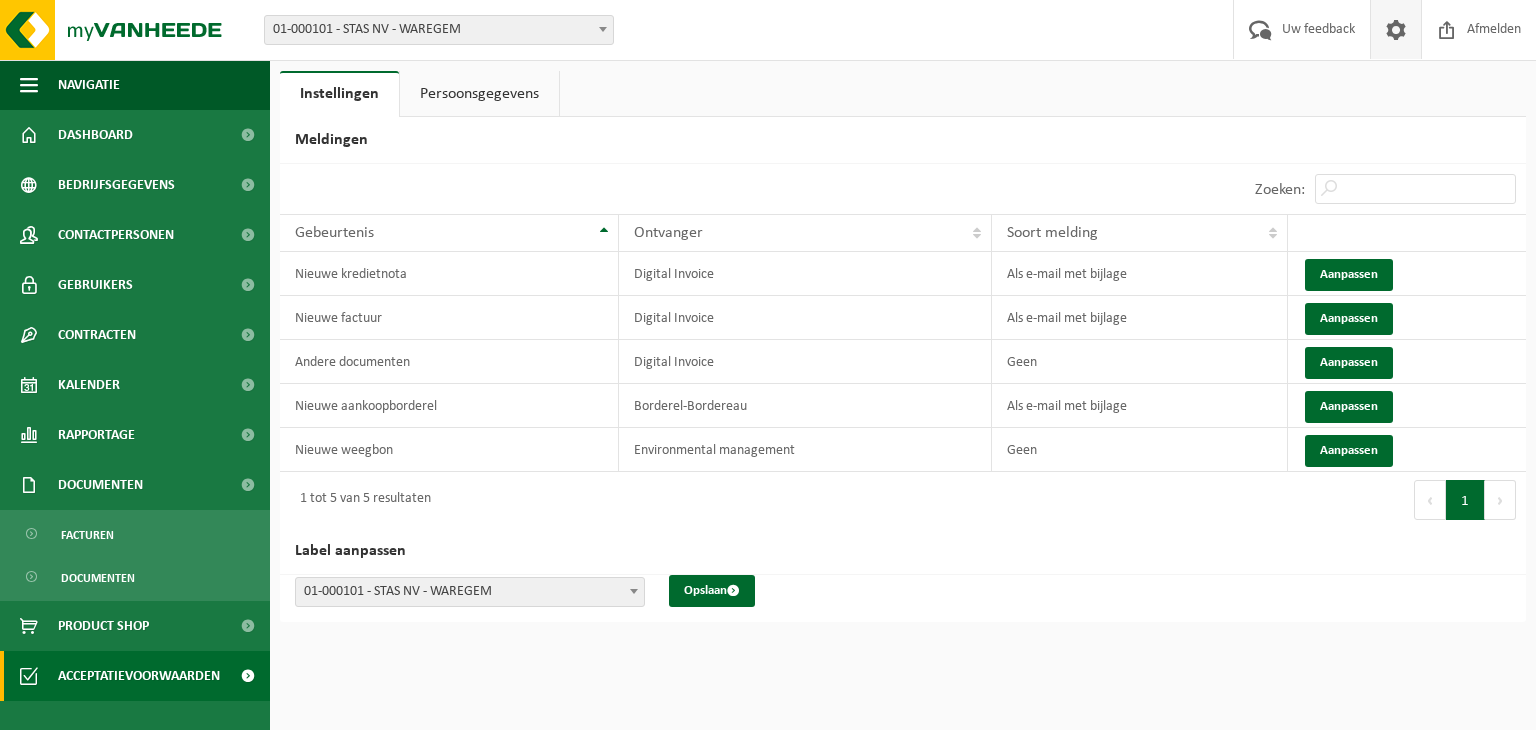 click on "Acceptatievoorwaarden" at bounding box center [139, 676] 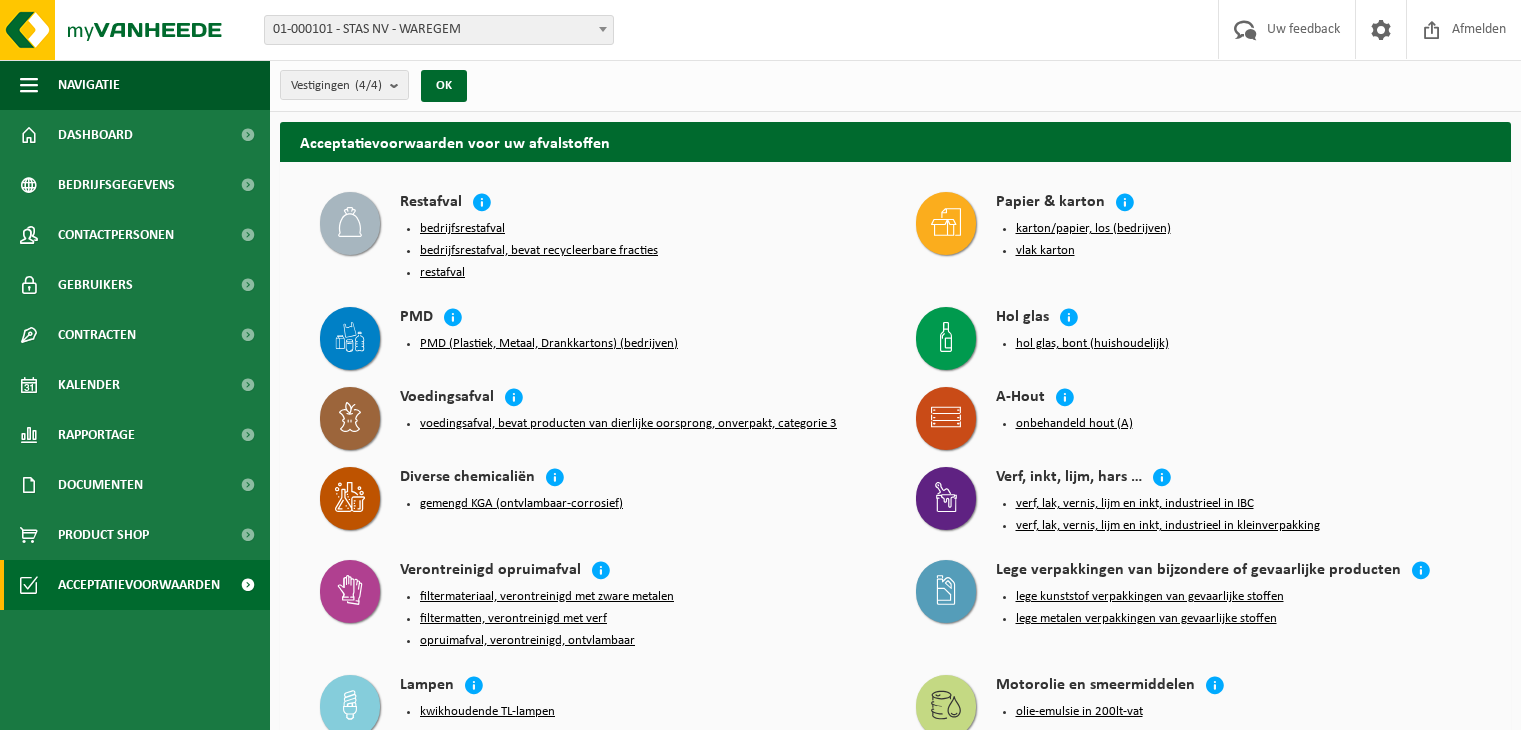 scroll, scrollTop: 0, scrollLeft: 0, axis: both 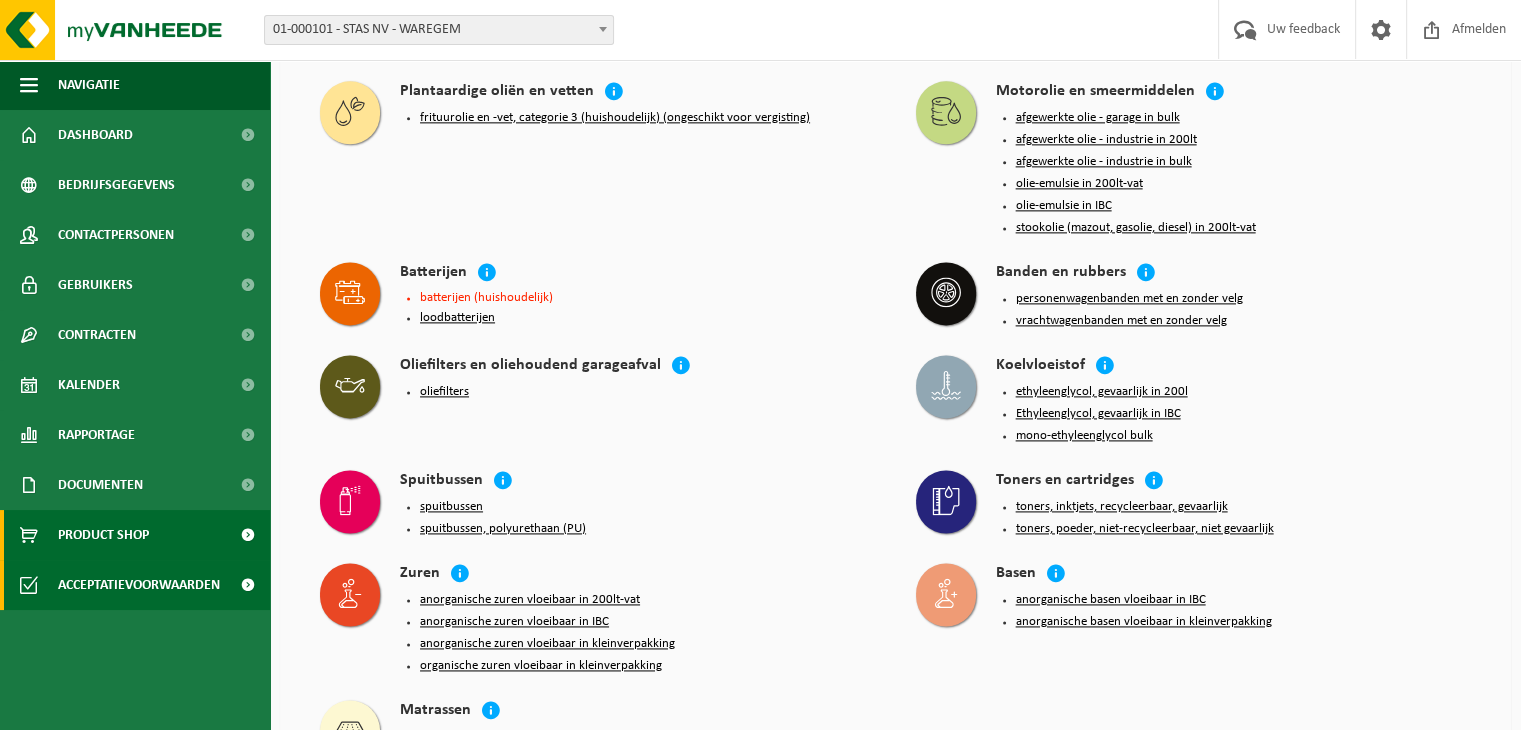 click on "Product Shop" at bounding box center [103, 535] 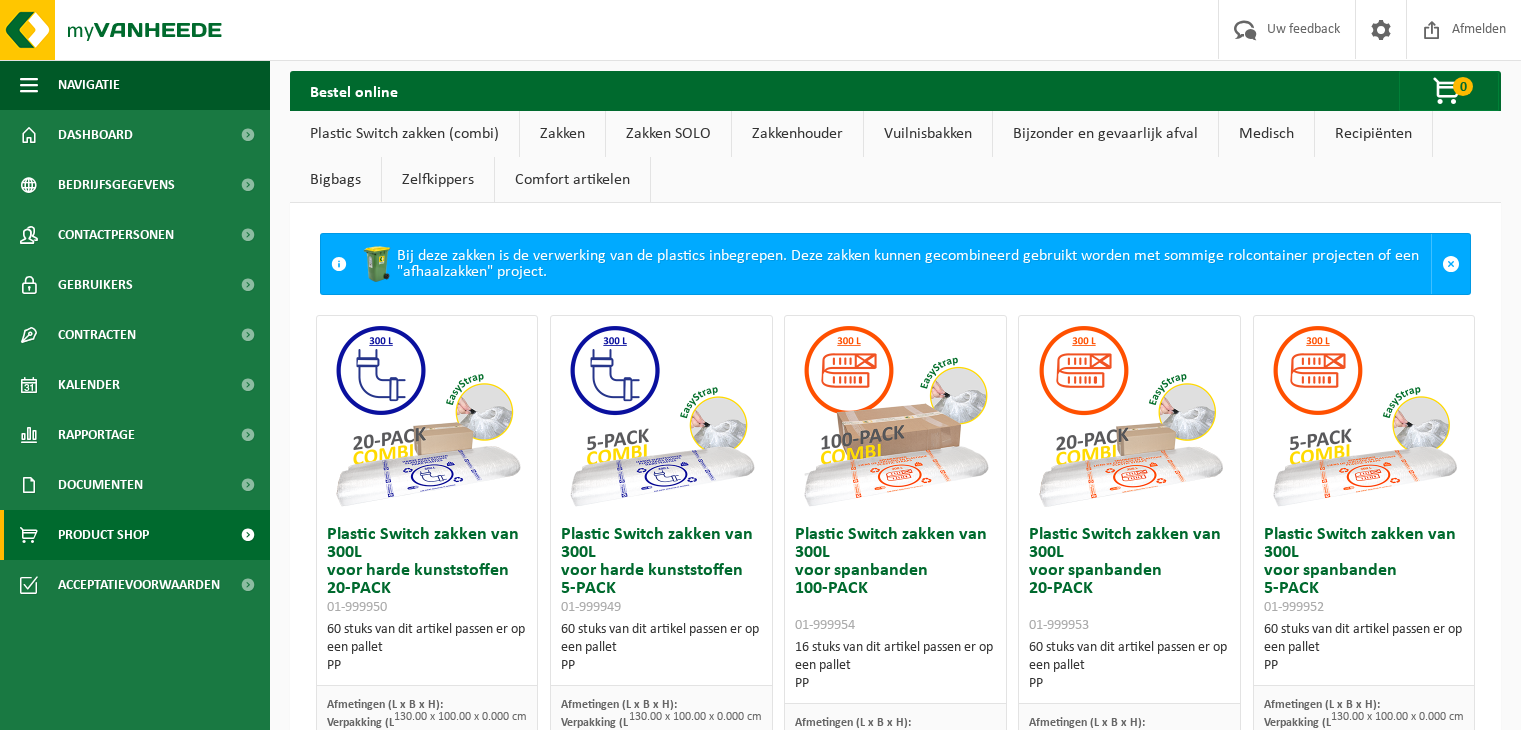 scroll, scrollTop: 0, scrollLeft: 0, axis: both 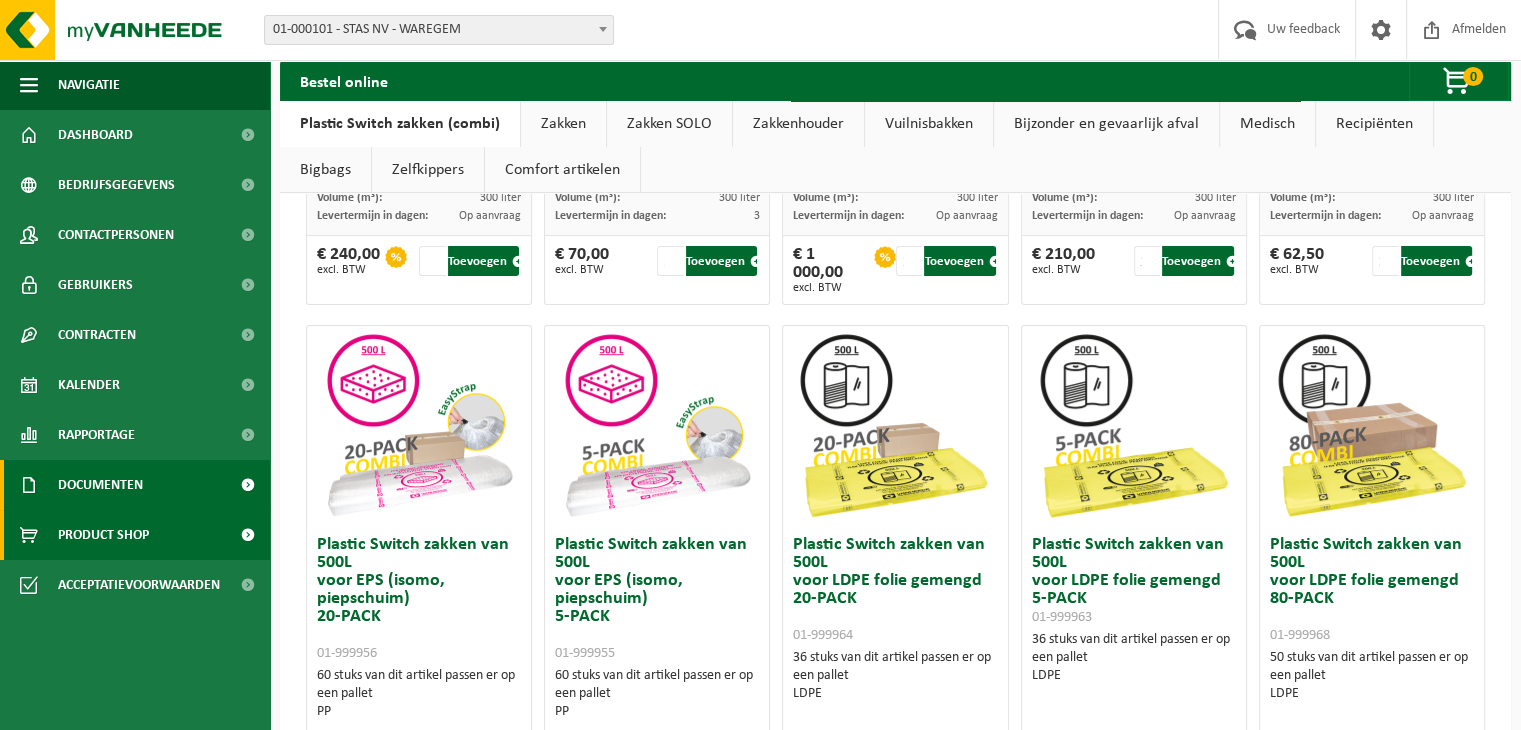 click on "Documenten" at bounding box center (135, 485) 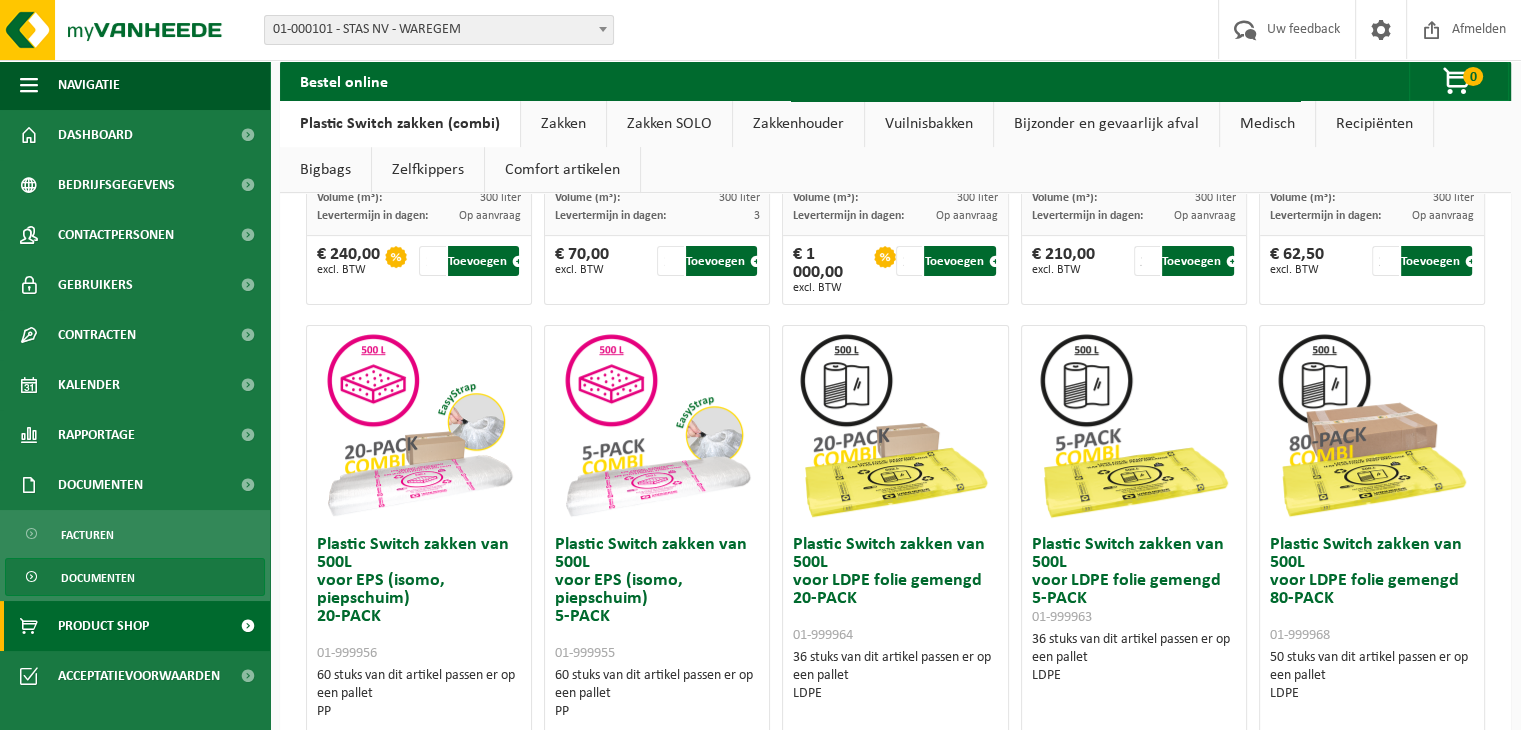 click on "Documenten" at bounding box center [135, 577] 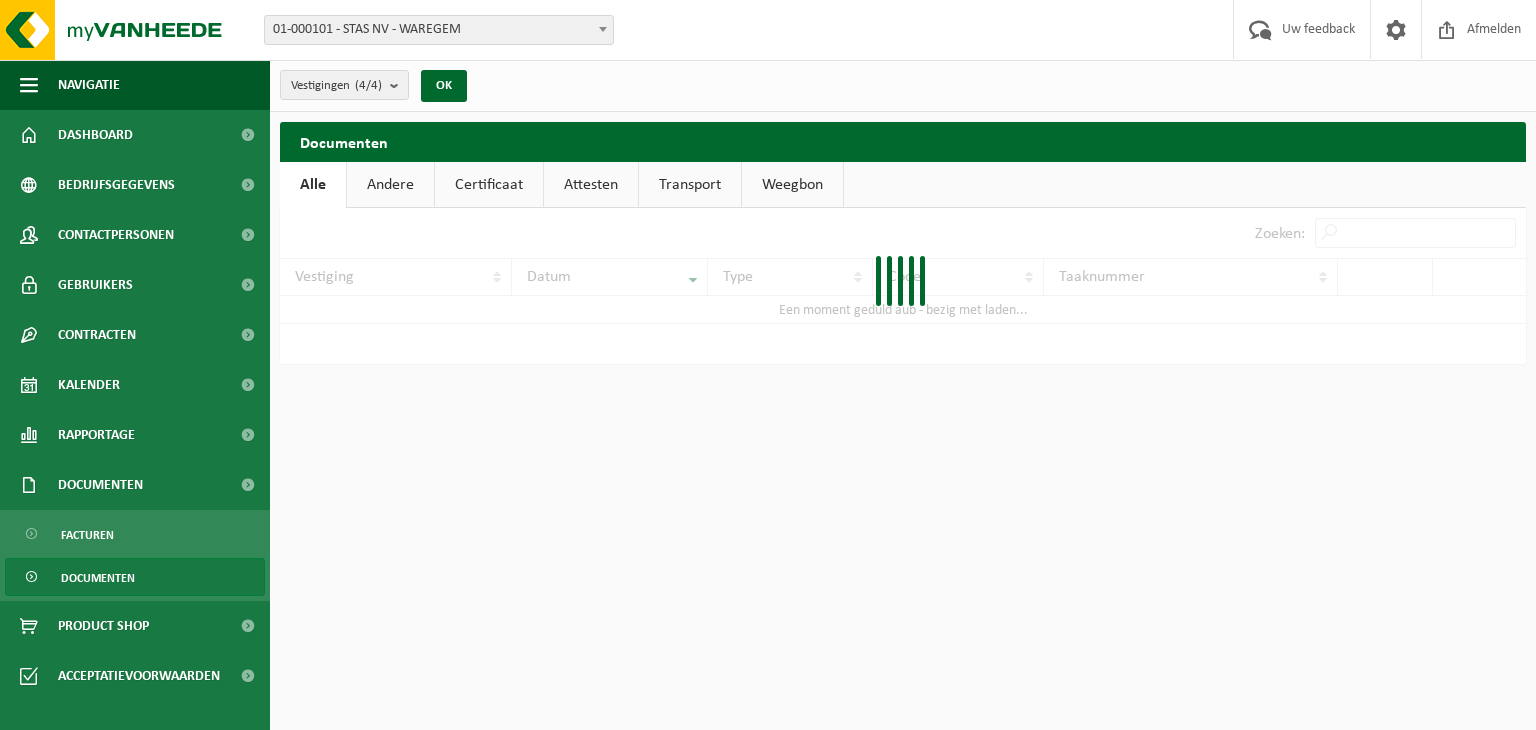 scroll, scrollTop: 0, scrollLeft: 0, axis: both 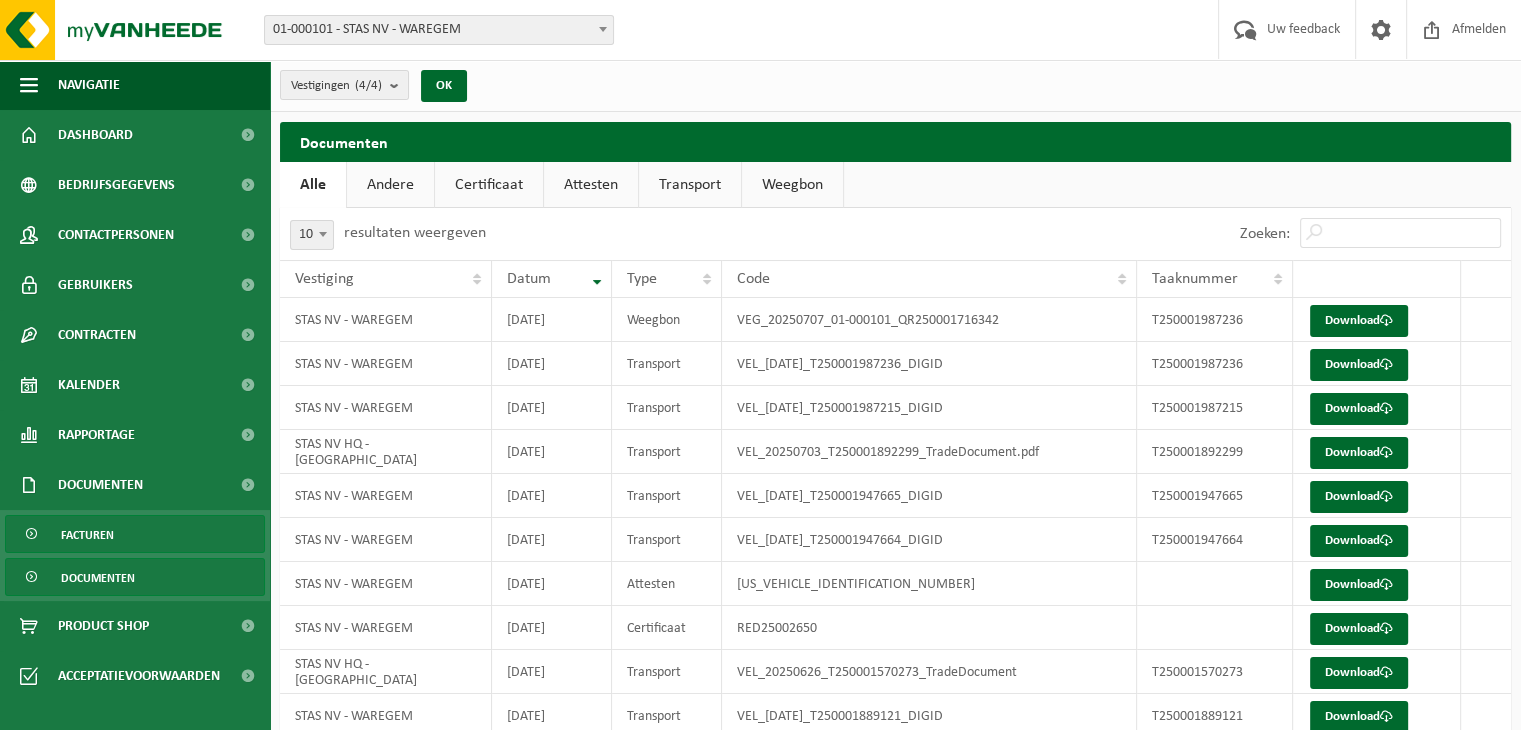 click on "Facturen" at bounding box center (135, 534) 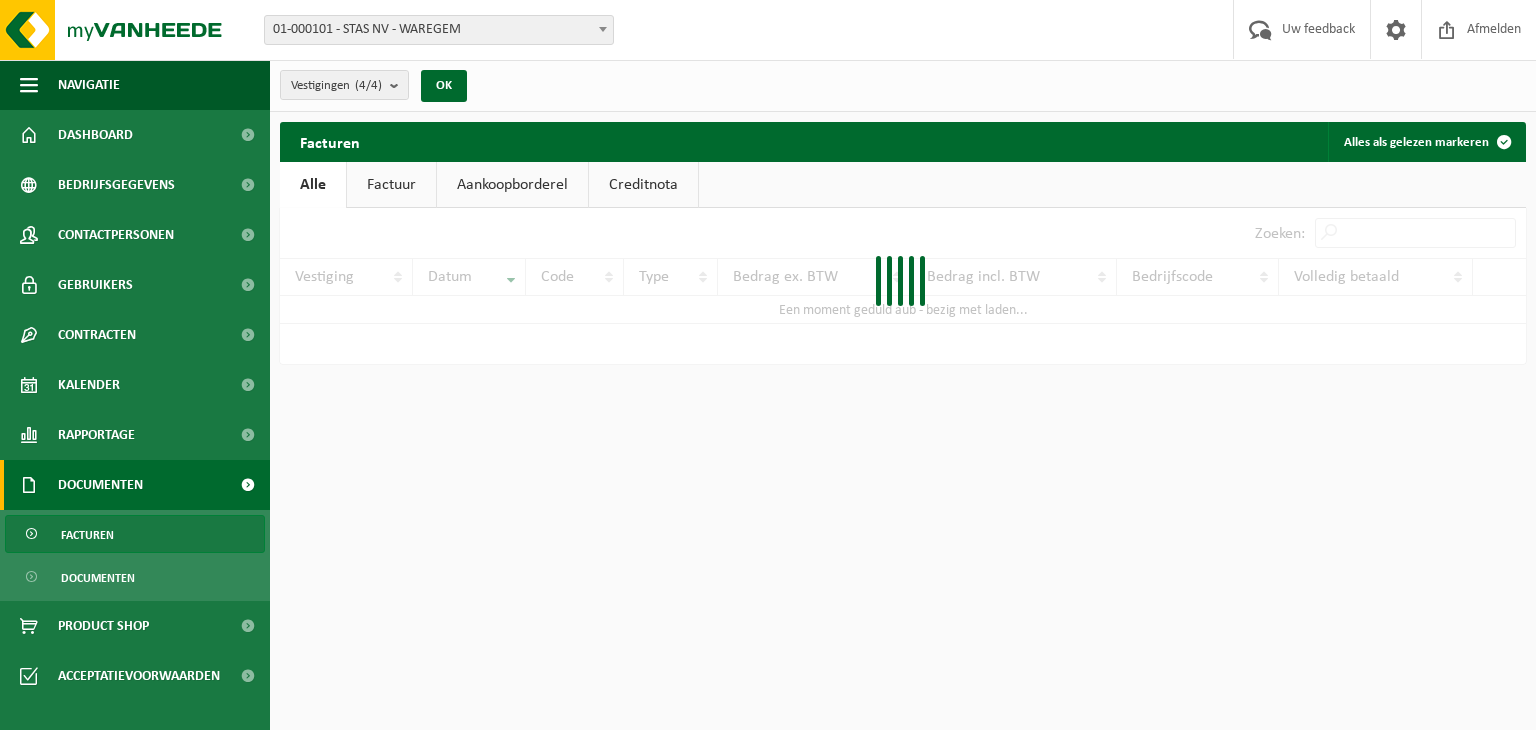 scroll, scrollTop: 0, scrollLeft: 0, axis: both 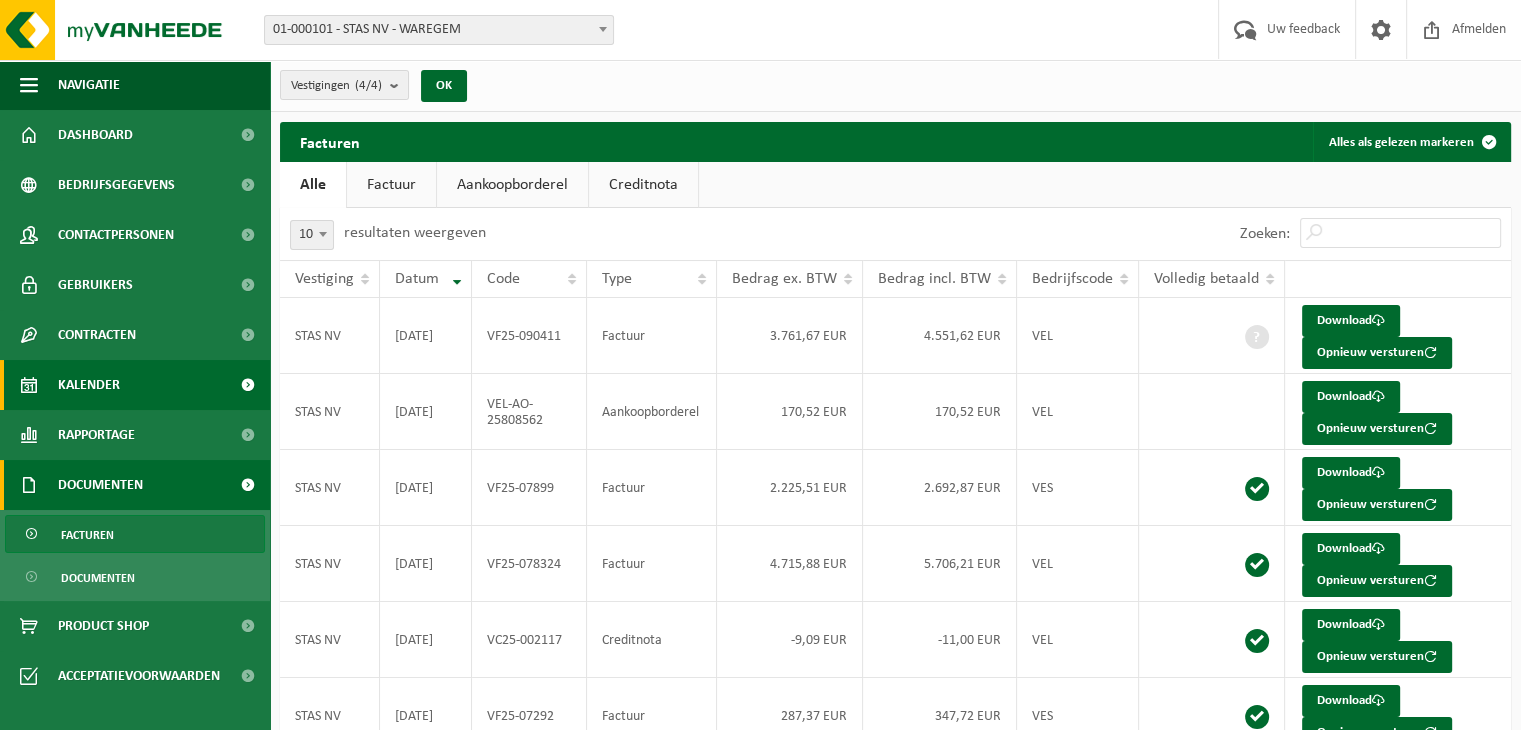 click on "Kalender" at bounding box center (135, 385) 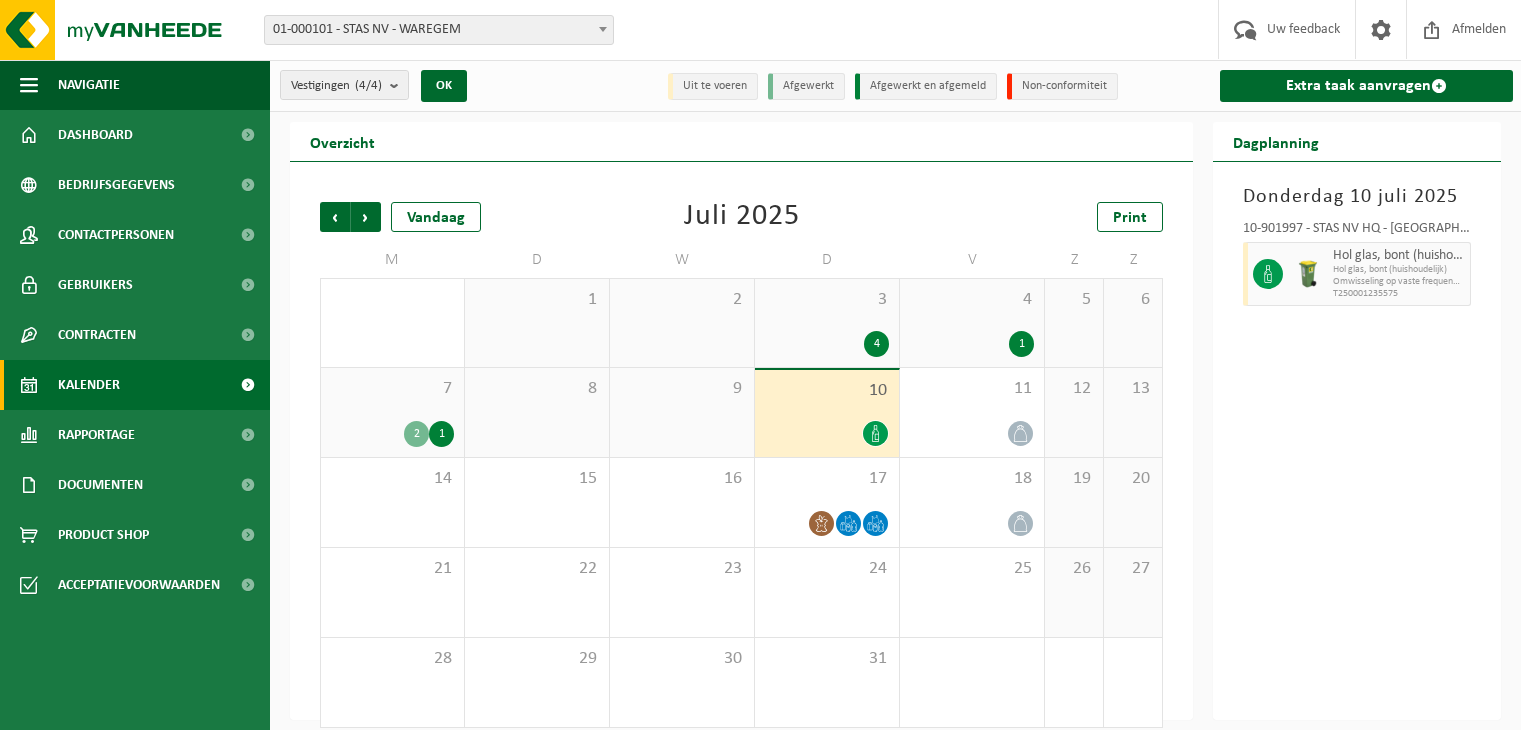 scroll, scrollTop: 0, scrollLeft: 0, axis: both 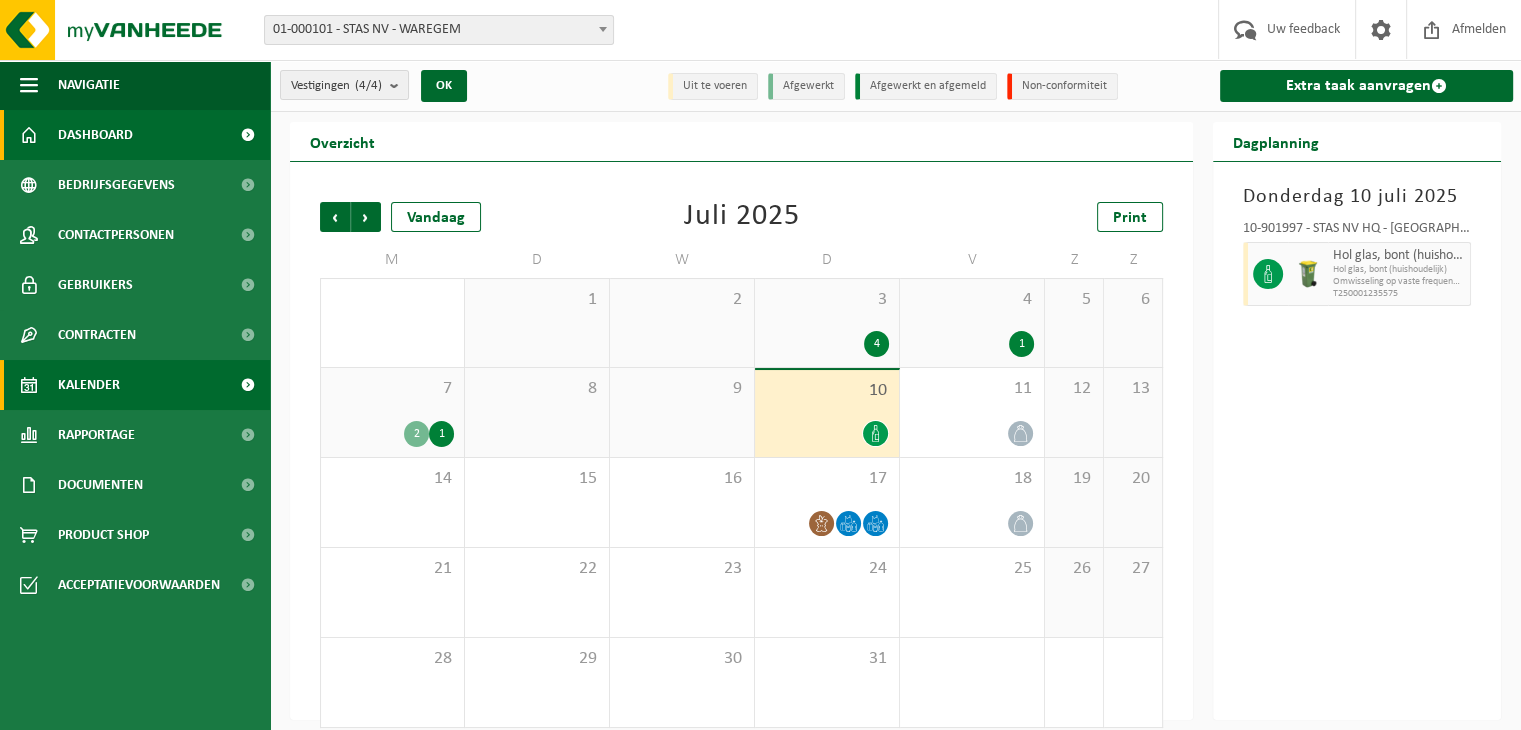 click on "Dashboard" at bounding box center (95, 135) 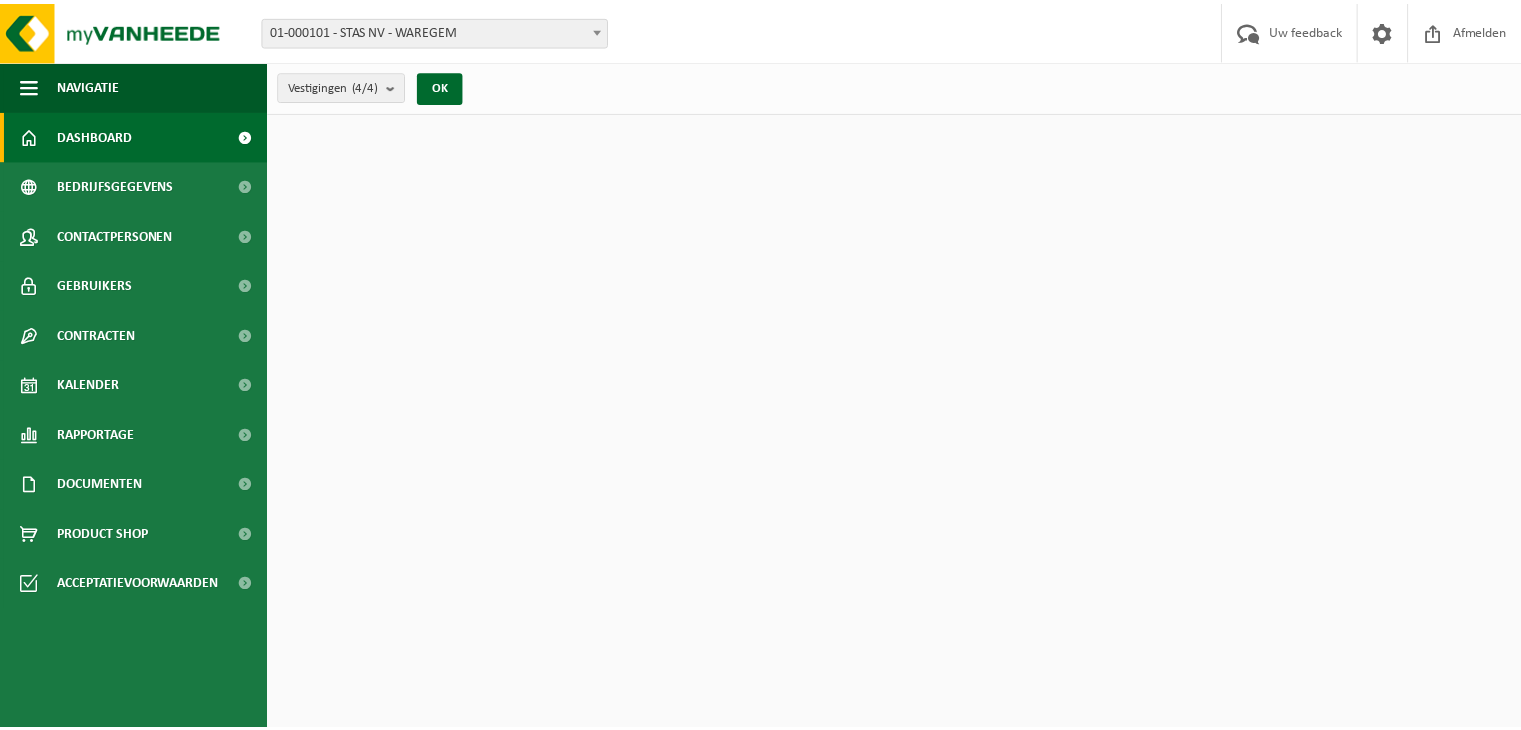 scroll, scrollTop: 0, scrollLeft: 0, axis: both 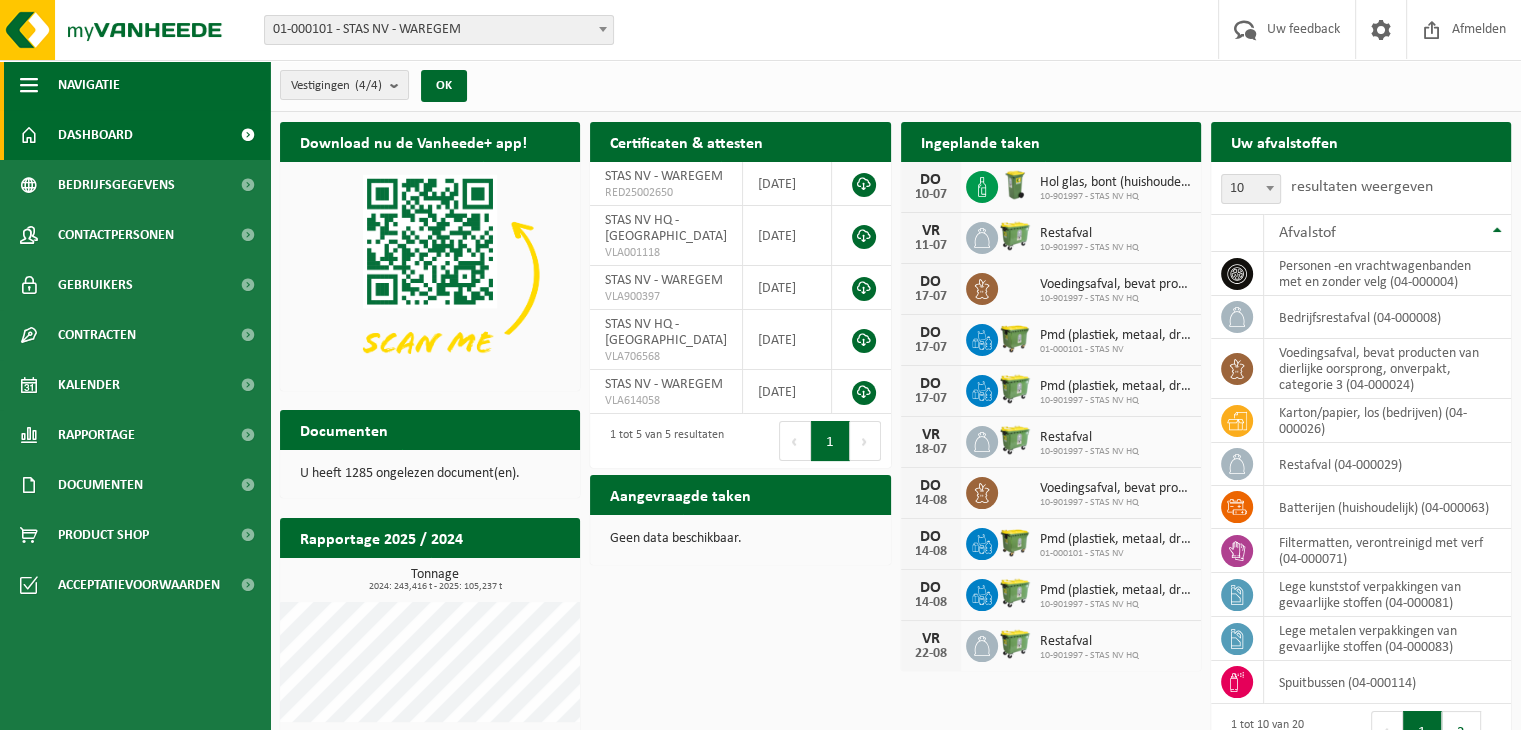 click on "Navigatie" at bounding box center [135, 85] 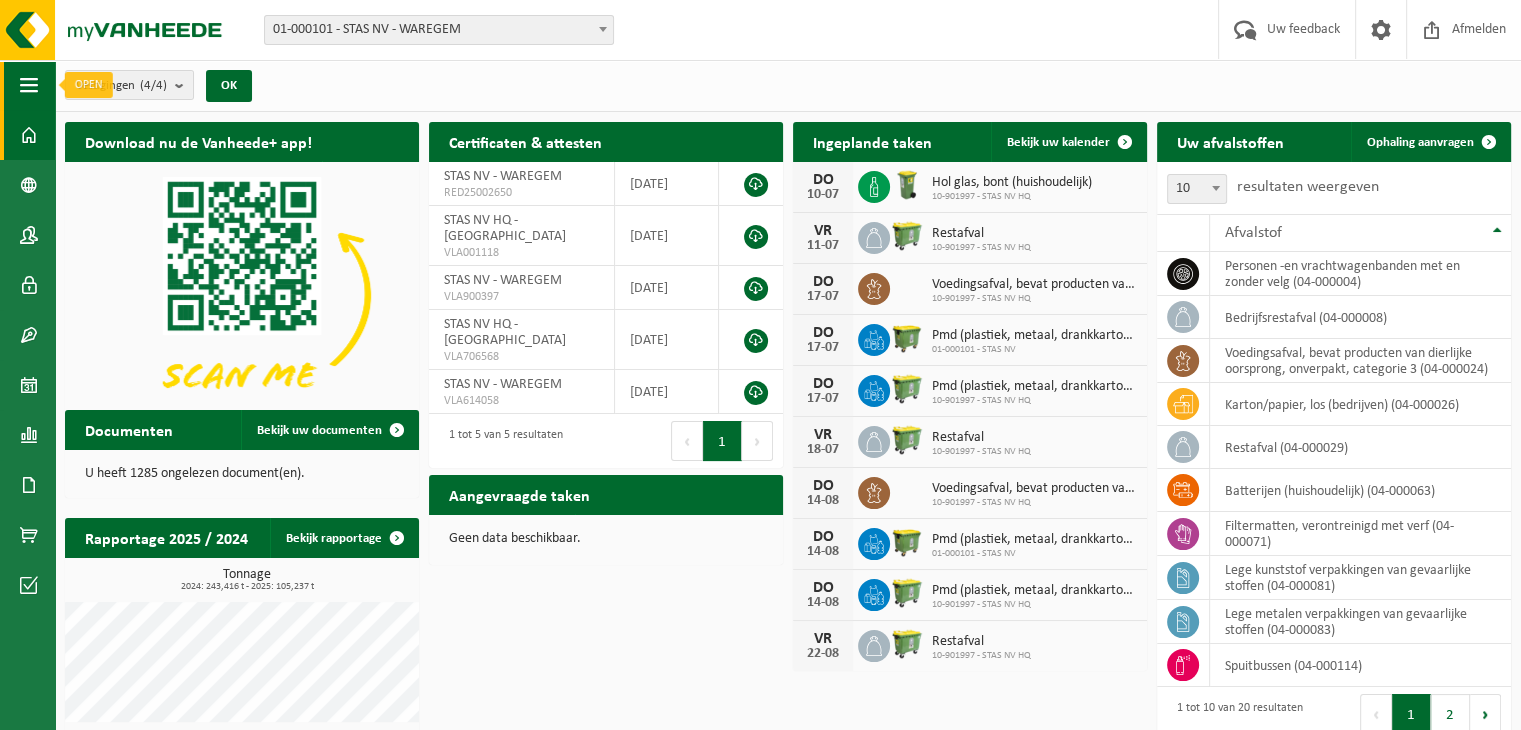 drag, startPoint x: 12, startPoint y: 97, endPoint x: 21, endPoint y: 77, distance: 21.931713 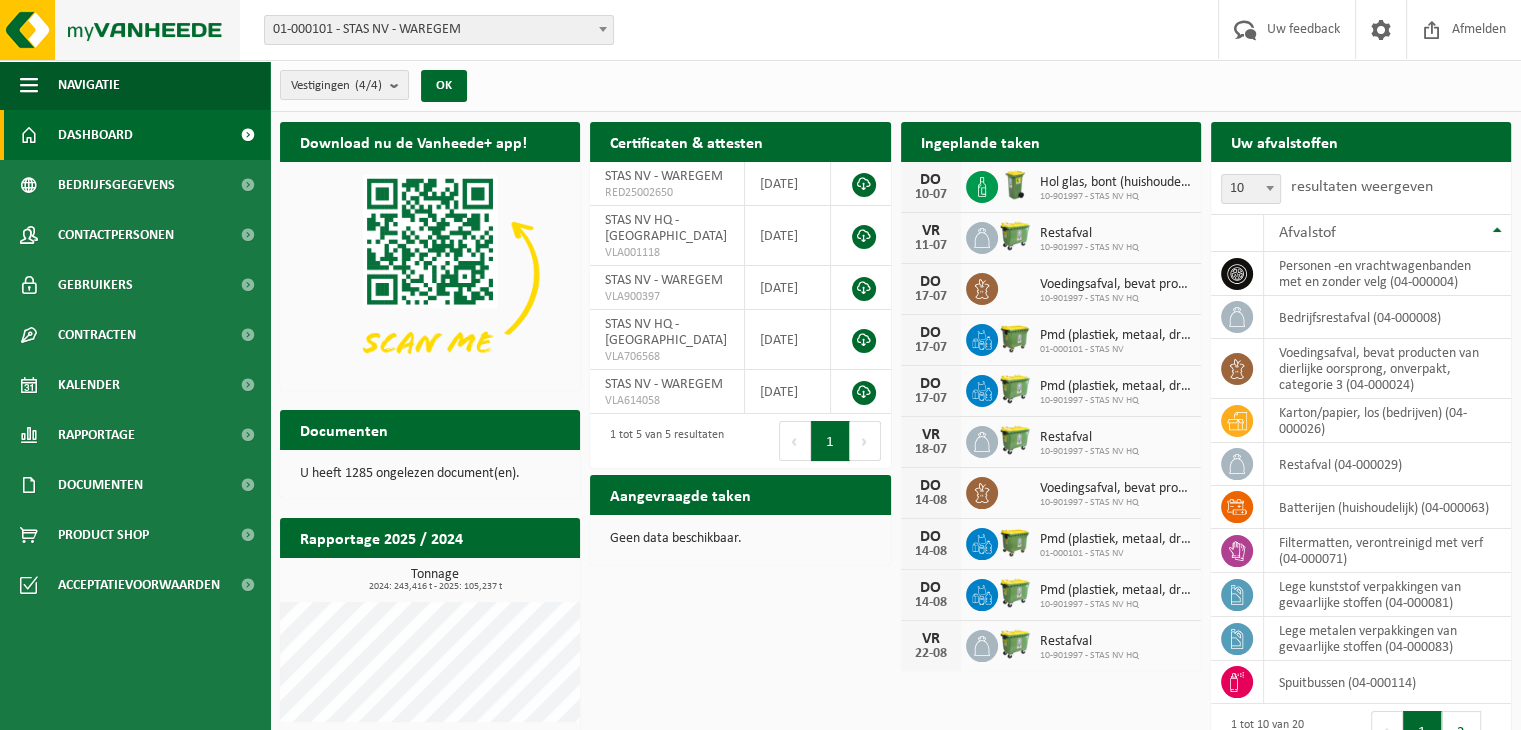 click at bounding box center [120, 30] 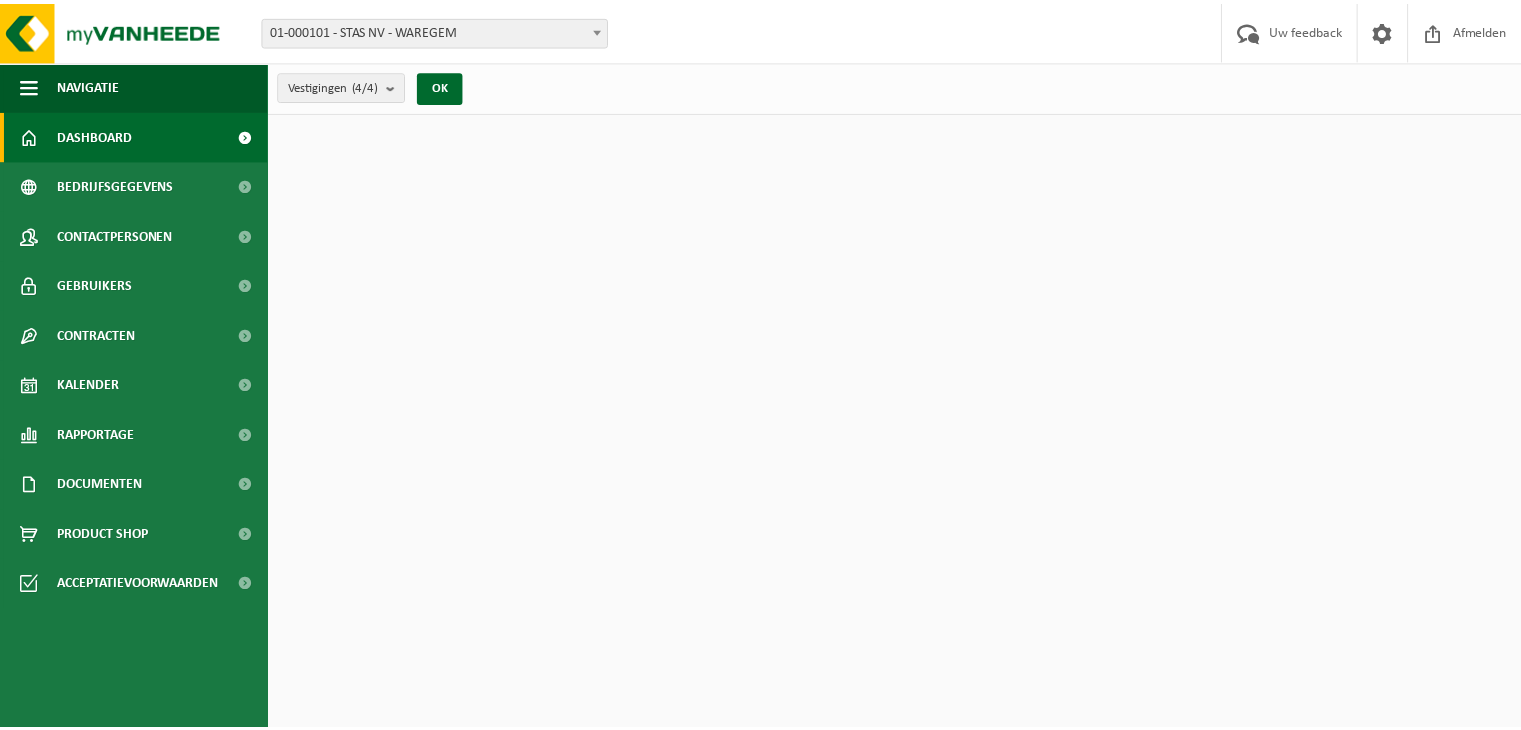 scroll, scrollTop: 0, scrollLeft: 0, axis: both 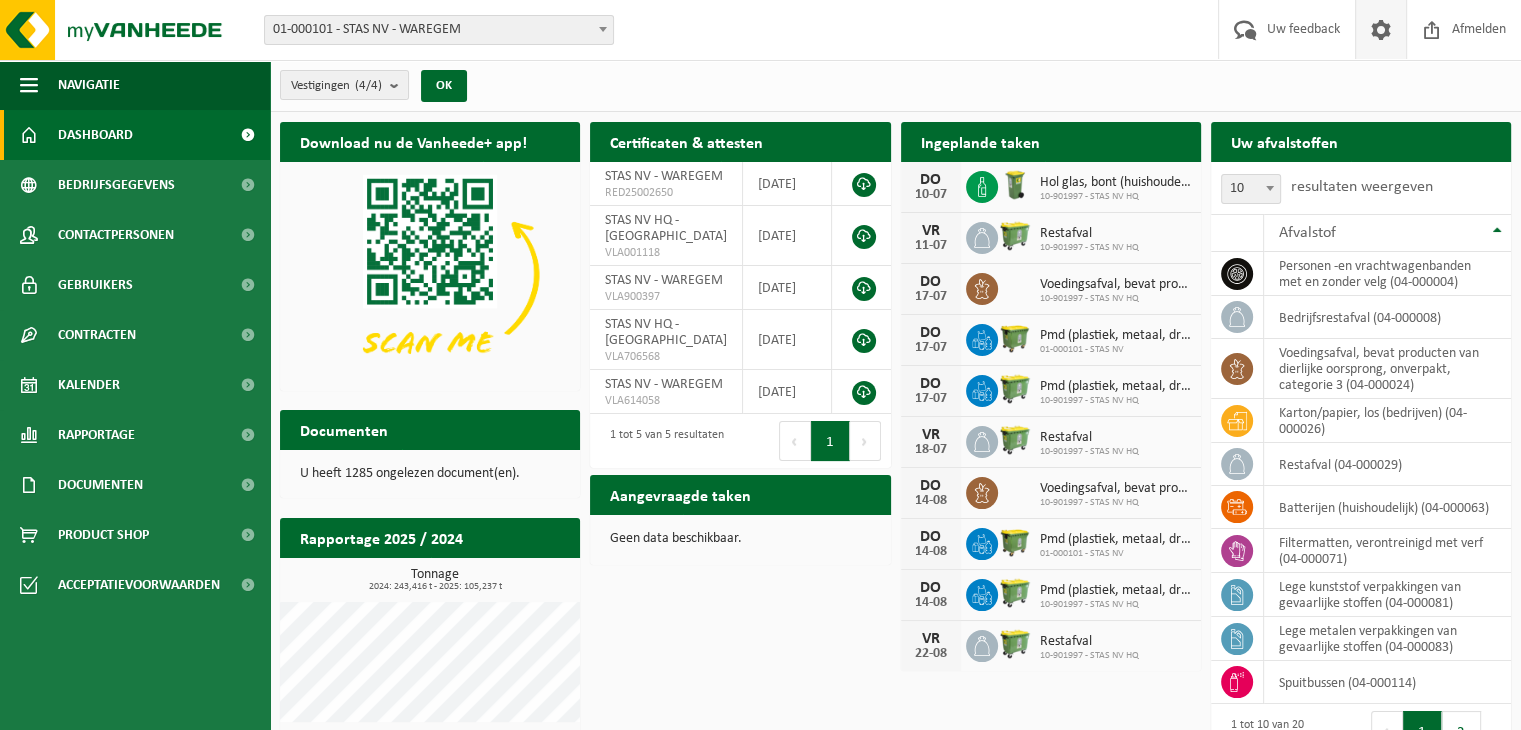 click at bounding box center [1381, 29] 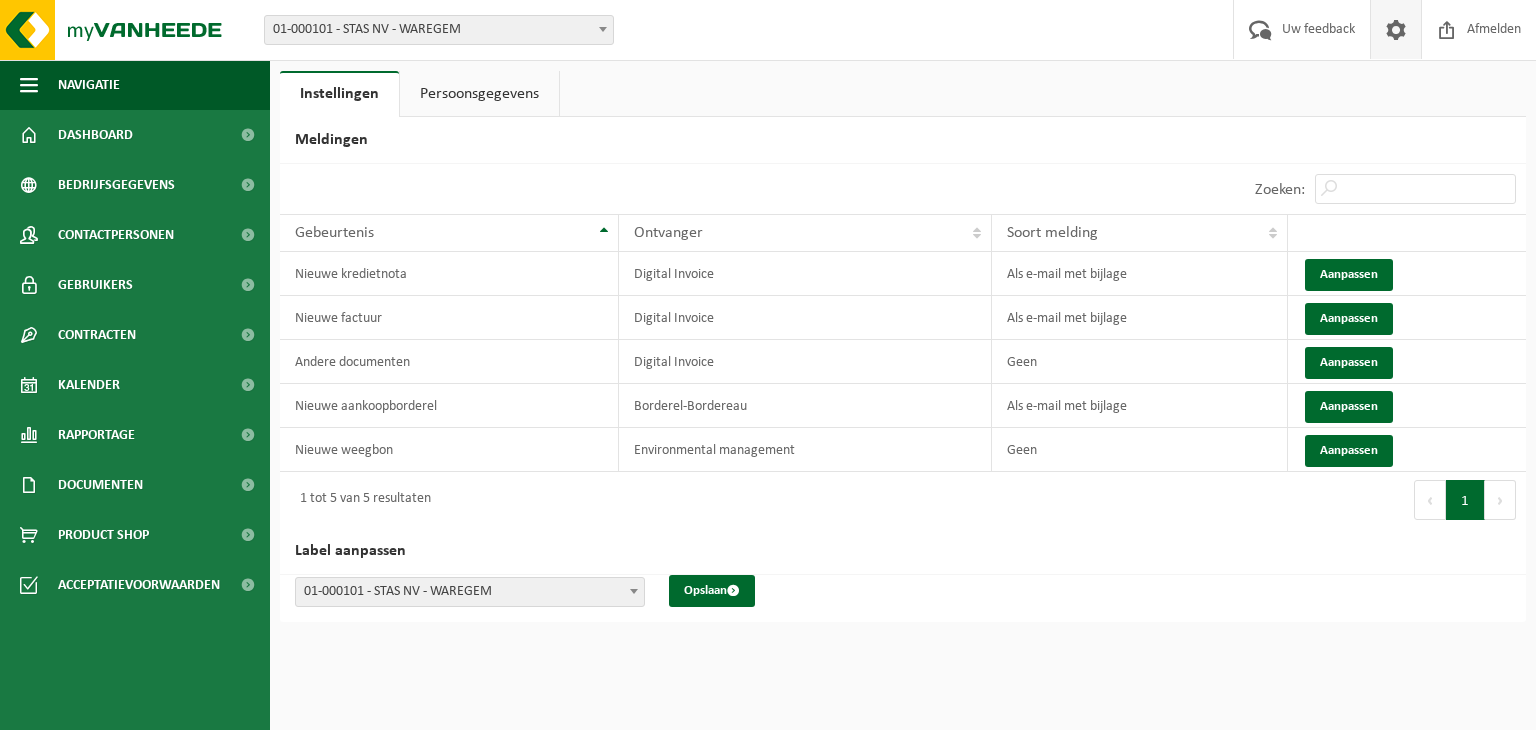 scroll, scrollTop: 0, scrollLeft: 0, axis: both 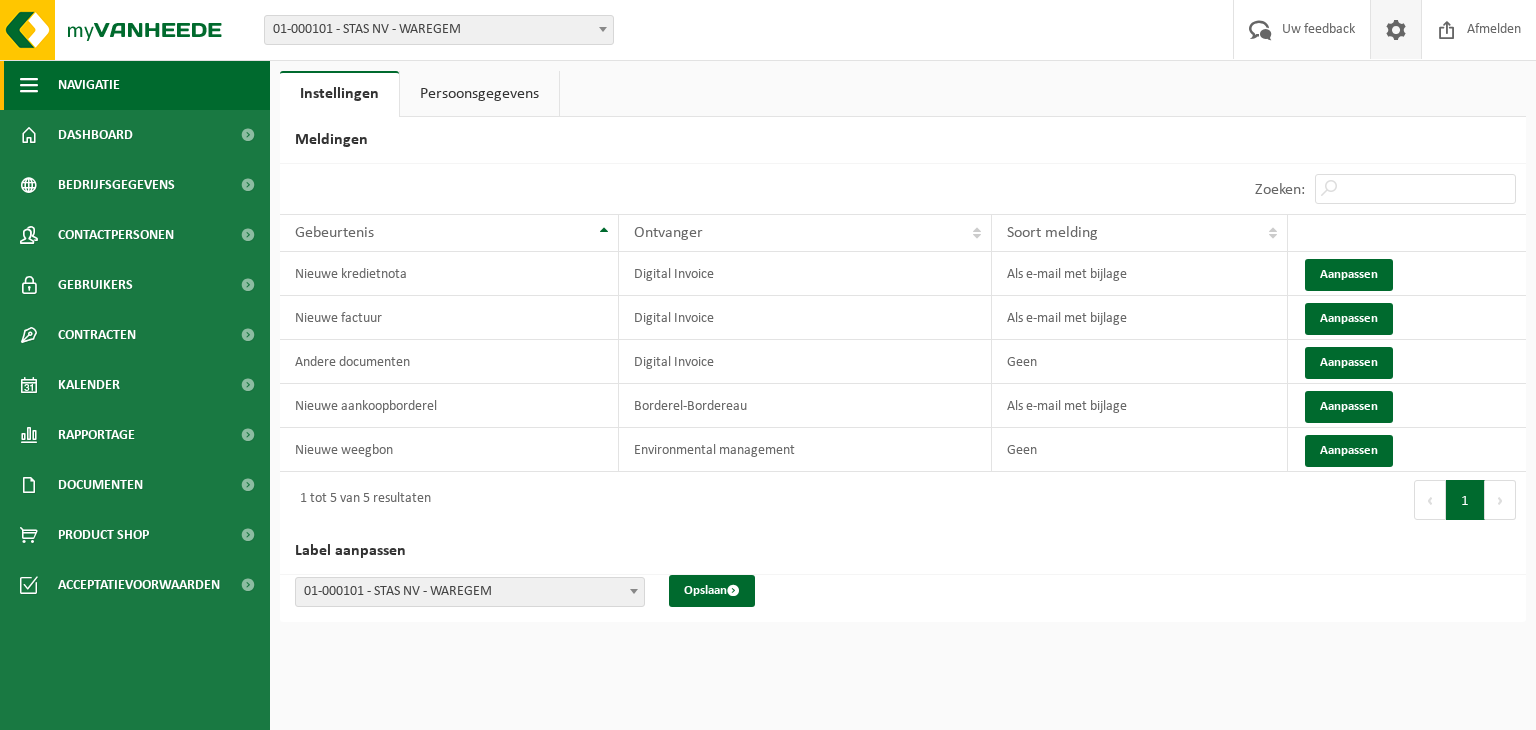 click on "Navigatie" at bounding box center (89, 85) 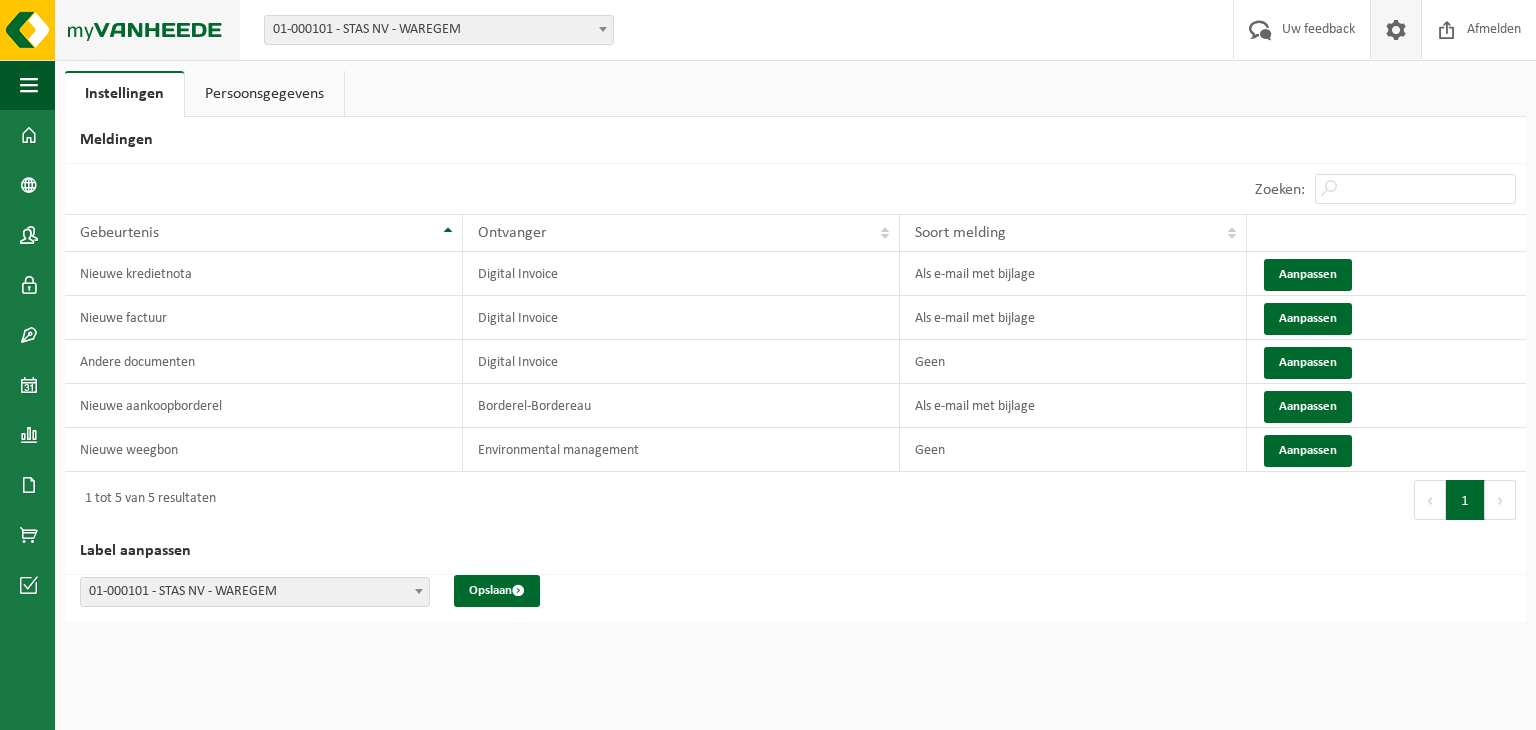 click at bounding box center [120, 30] 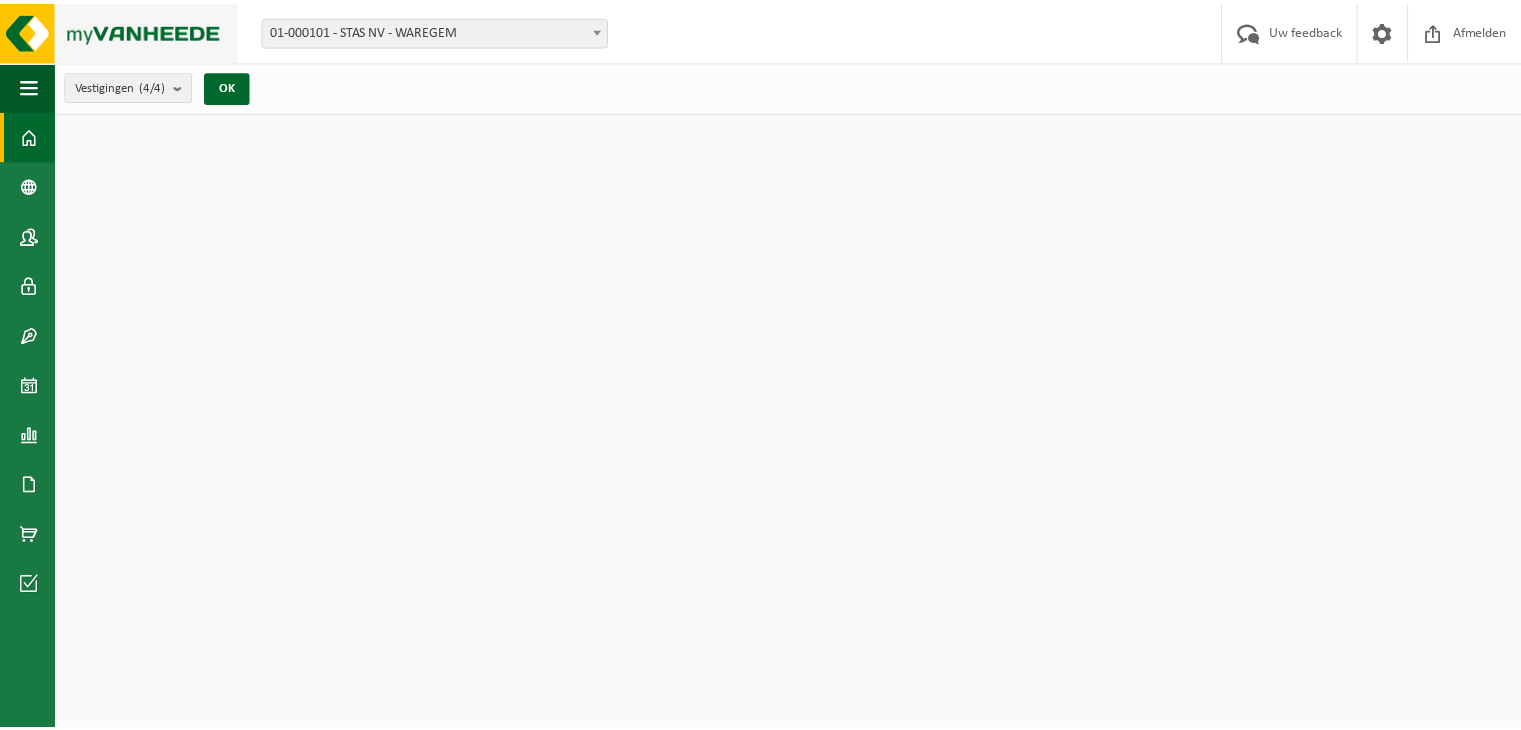 scroll, scrollTop: 0, scrollLeft: 0, axis: both 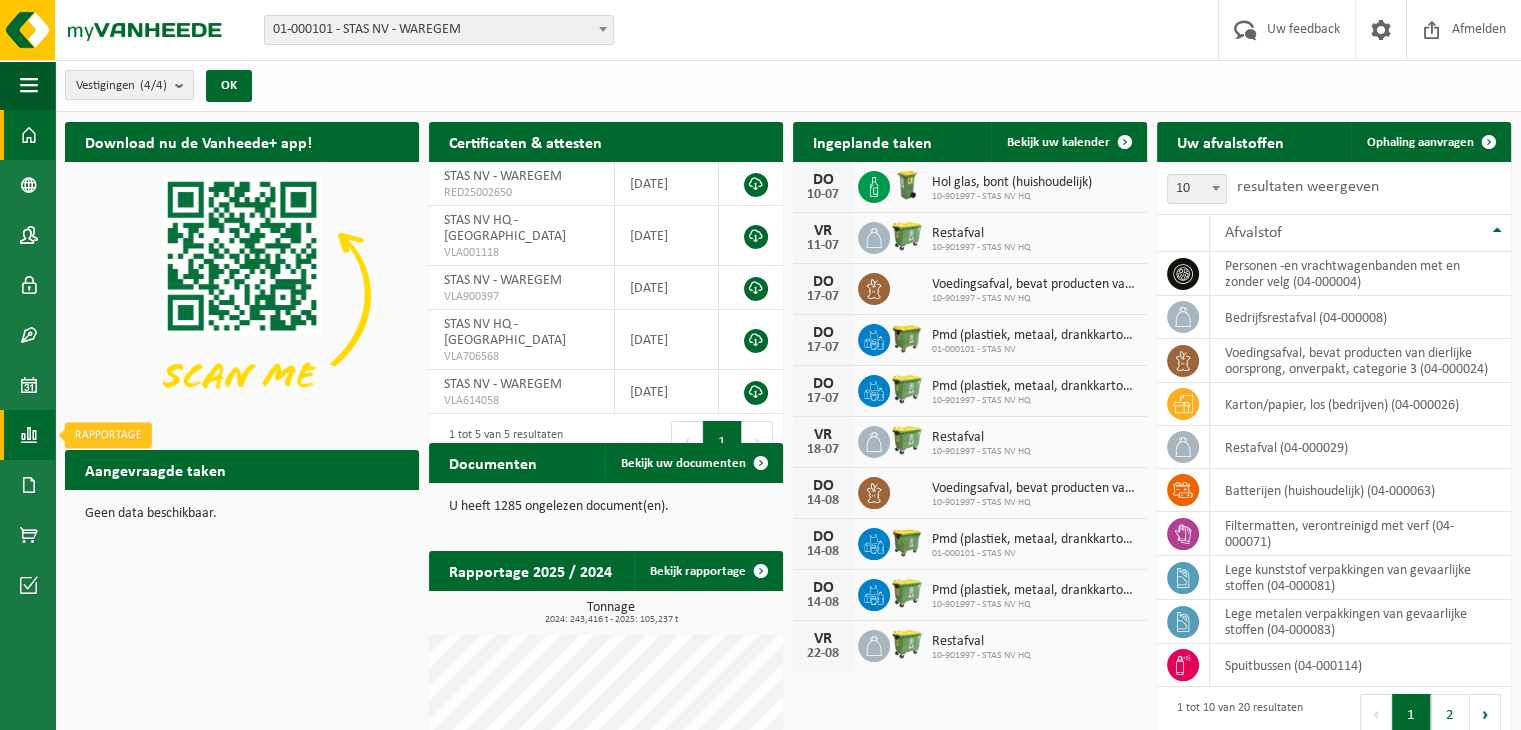 click at bounding box center (29, 435) 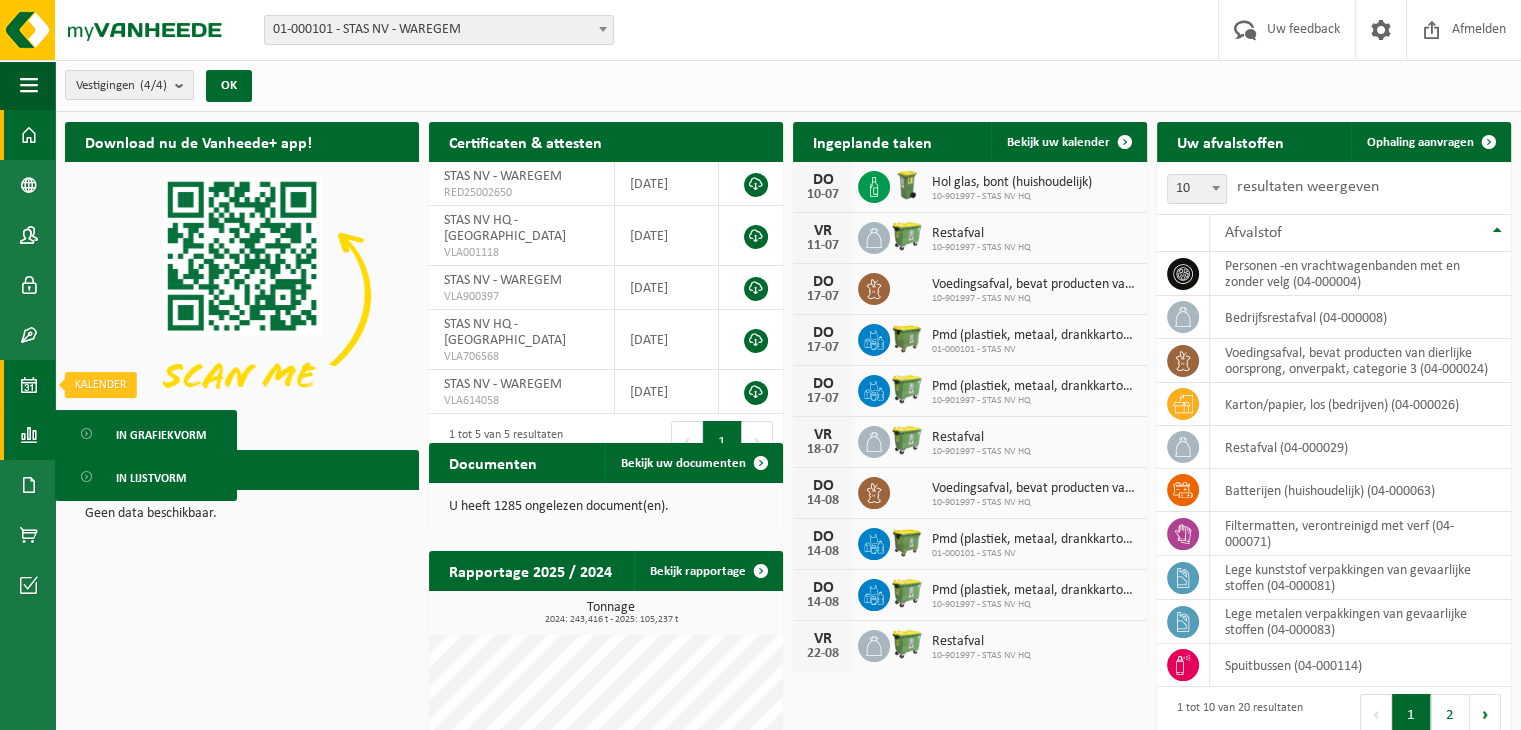 click at bounding box center [29, 385] 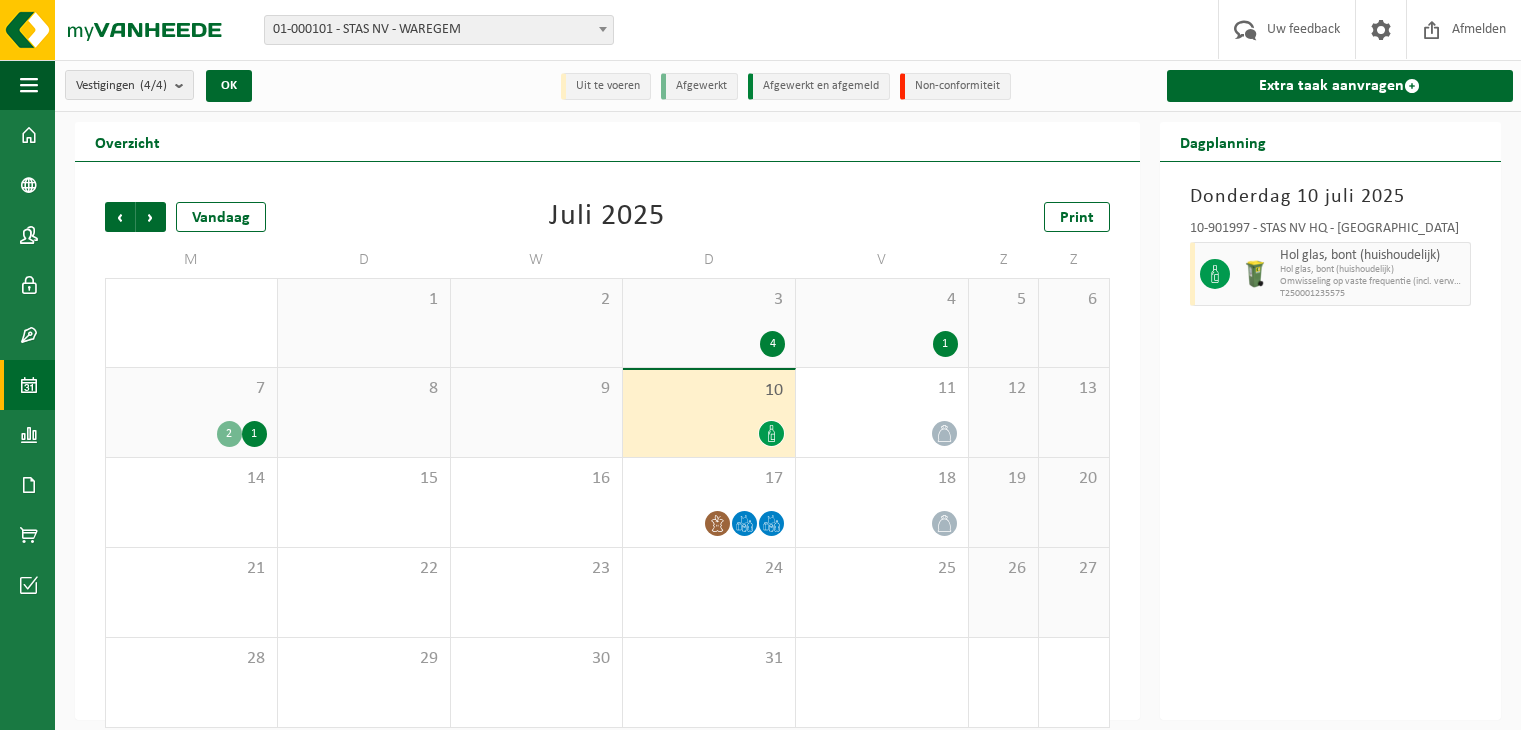 scroll, scrollTop: 0, scrollLeft: 0, axis: both 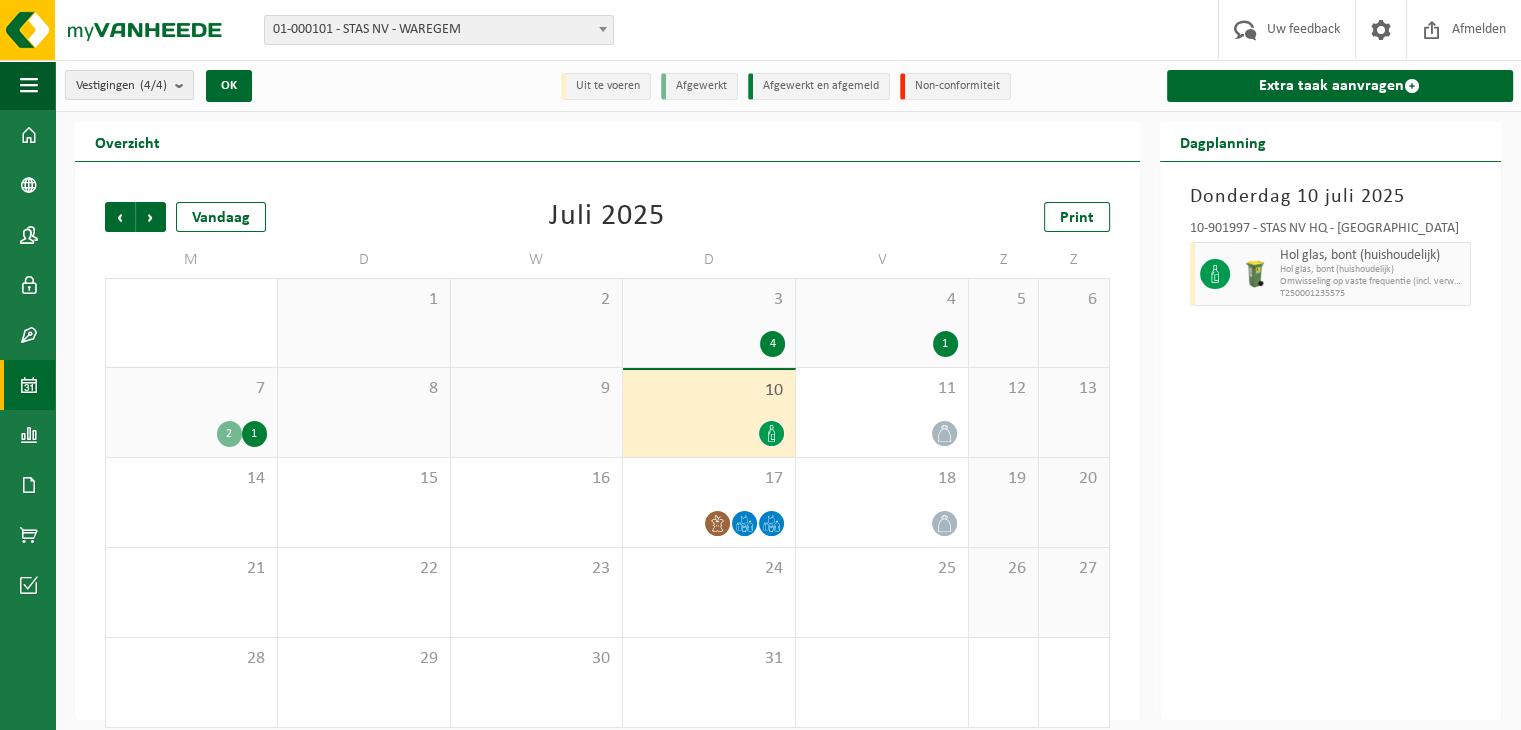 click on "Uit te voeren" at bounding box center (606, 86) 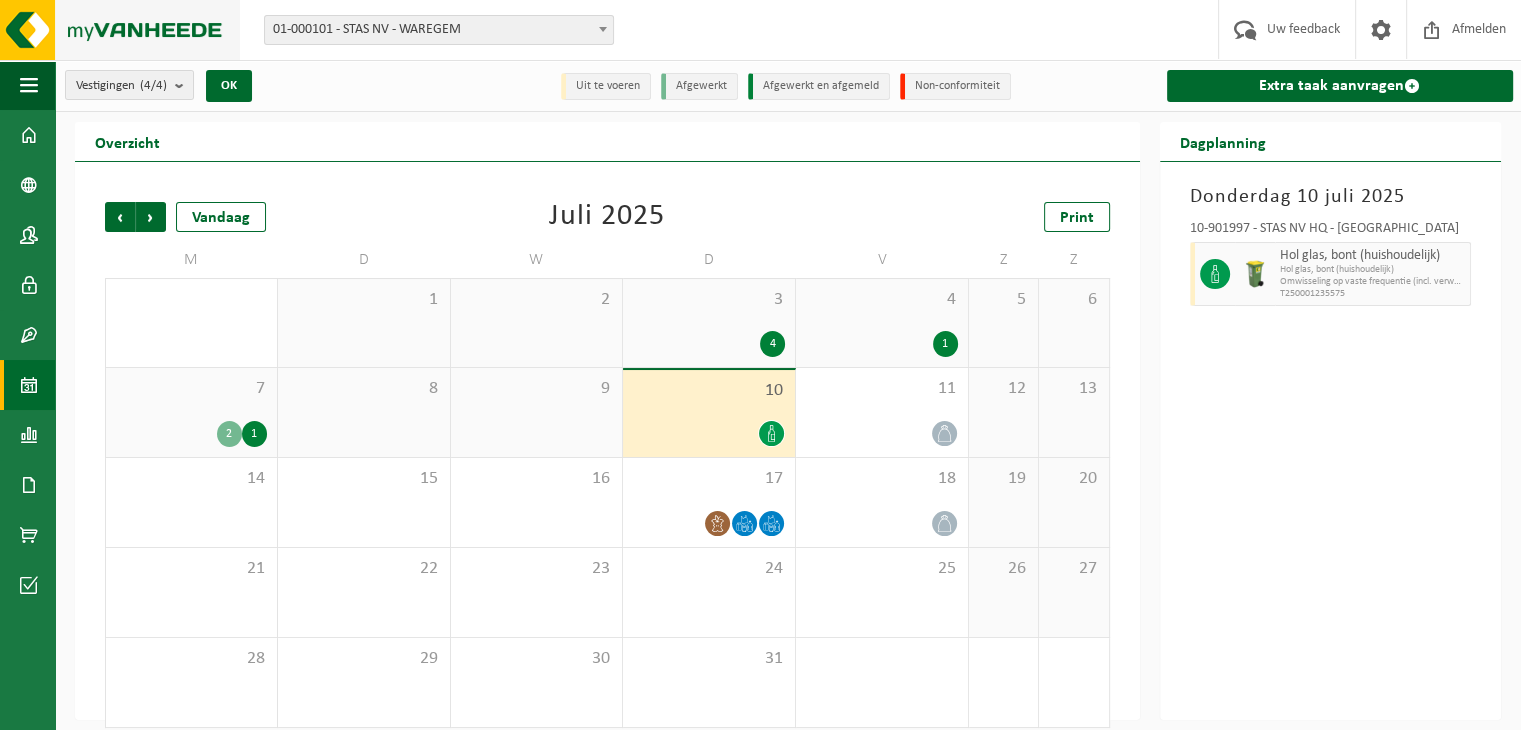 click at bounding box center (120, 30) 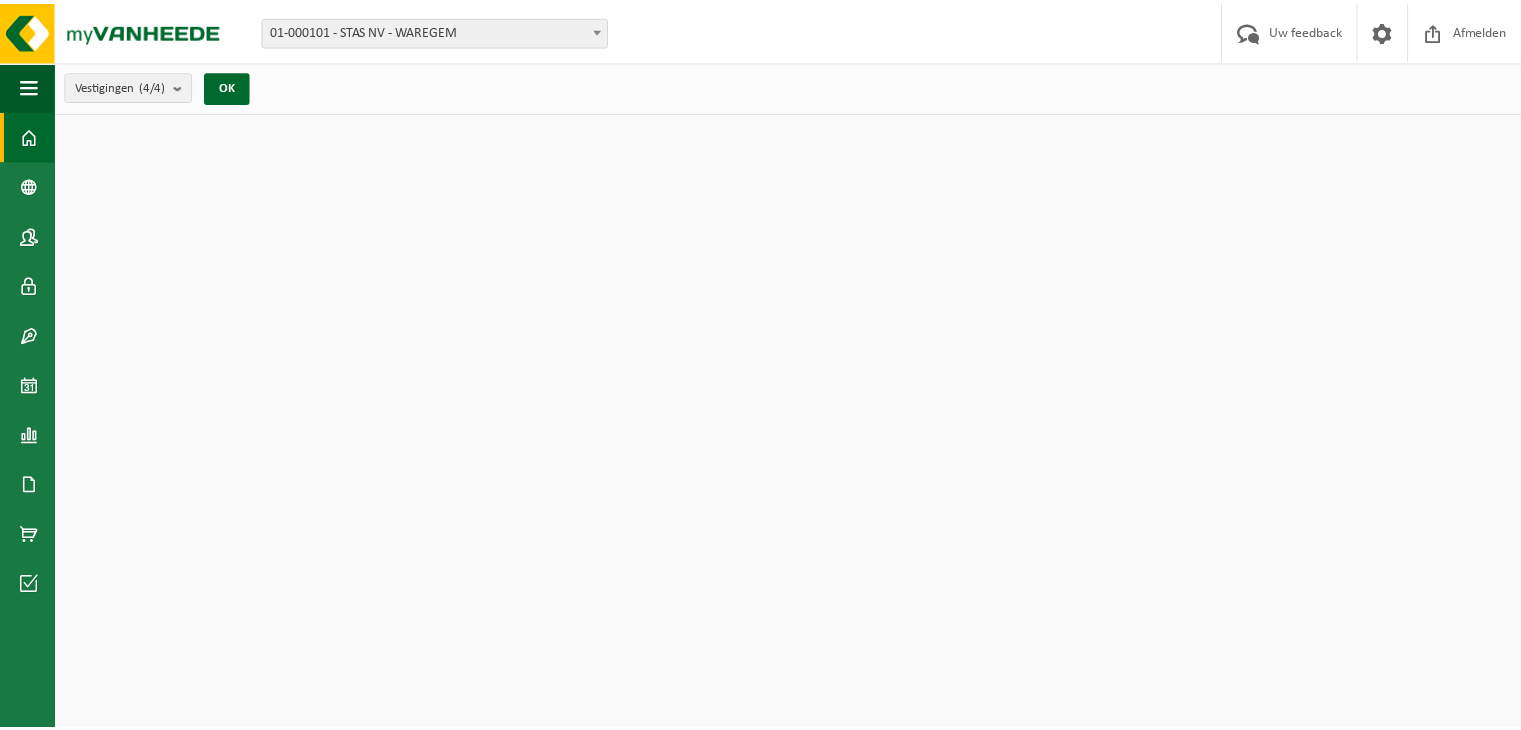 scroll, scrollTop: 0, scrollLeft: 0, axis: both 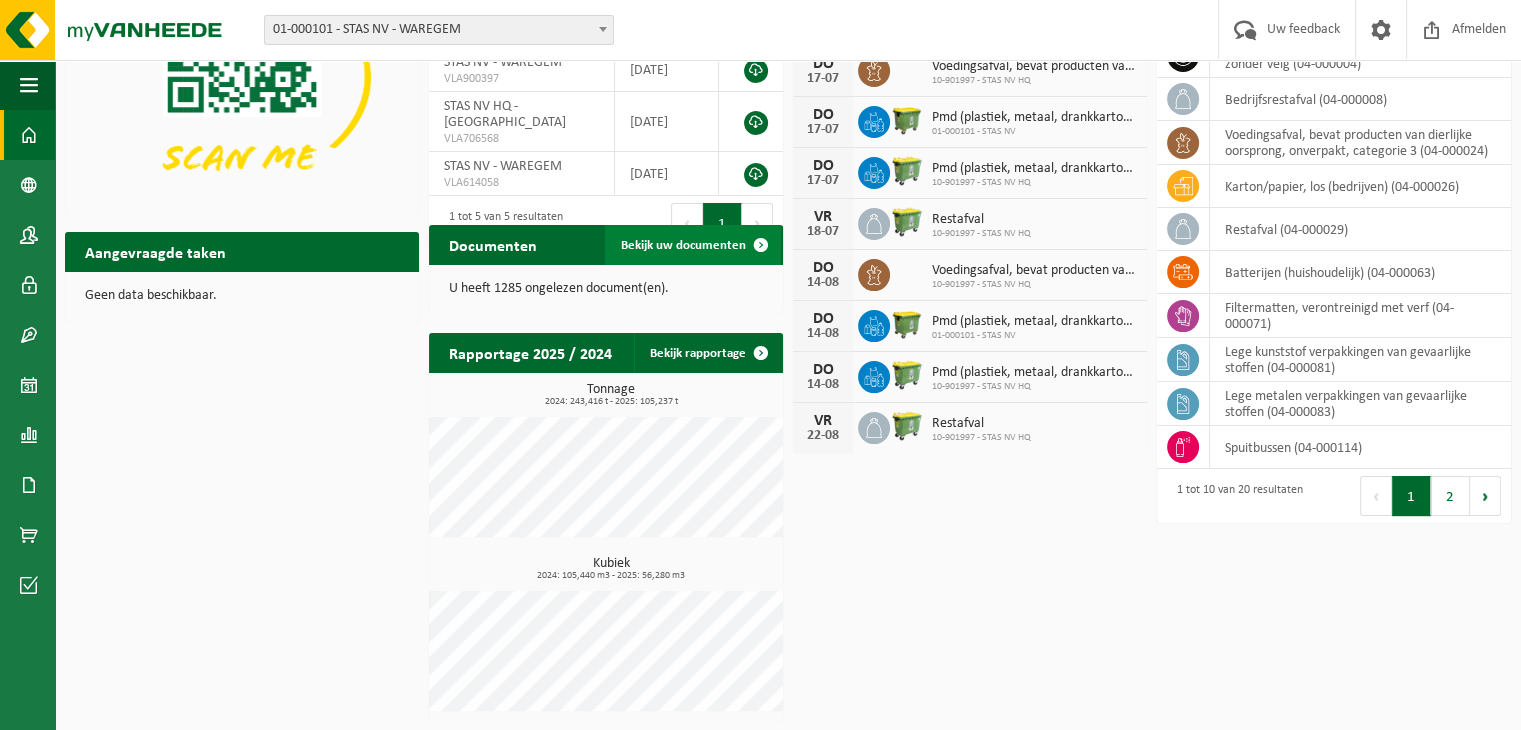 click at bounding box center [761, 245] 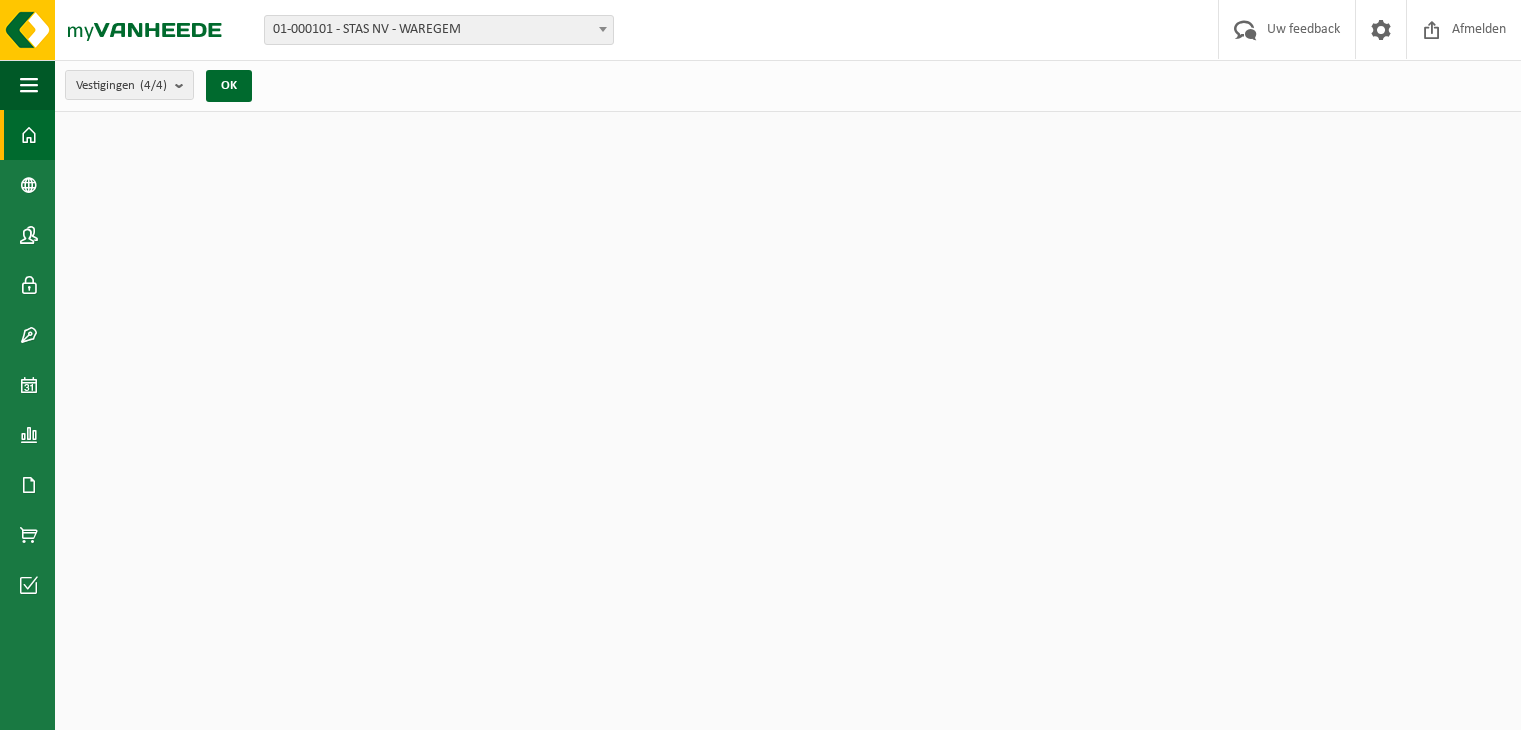 scroll, scrollTop: 0, scrollLeft: 0, axis: both 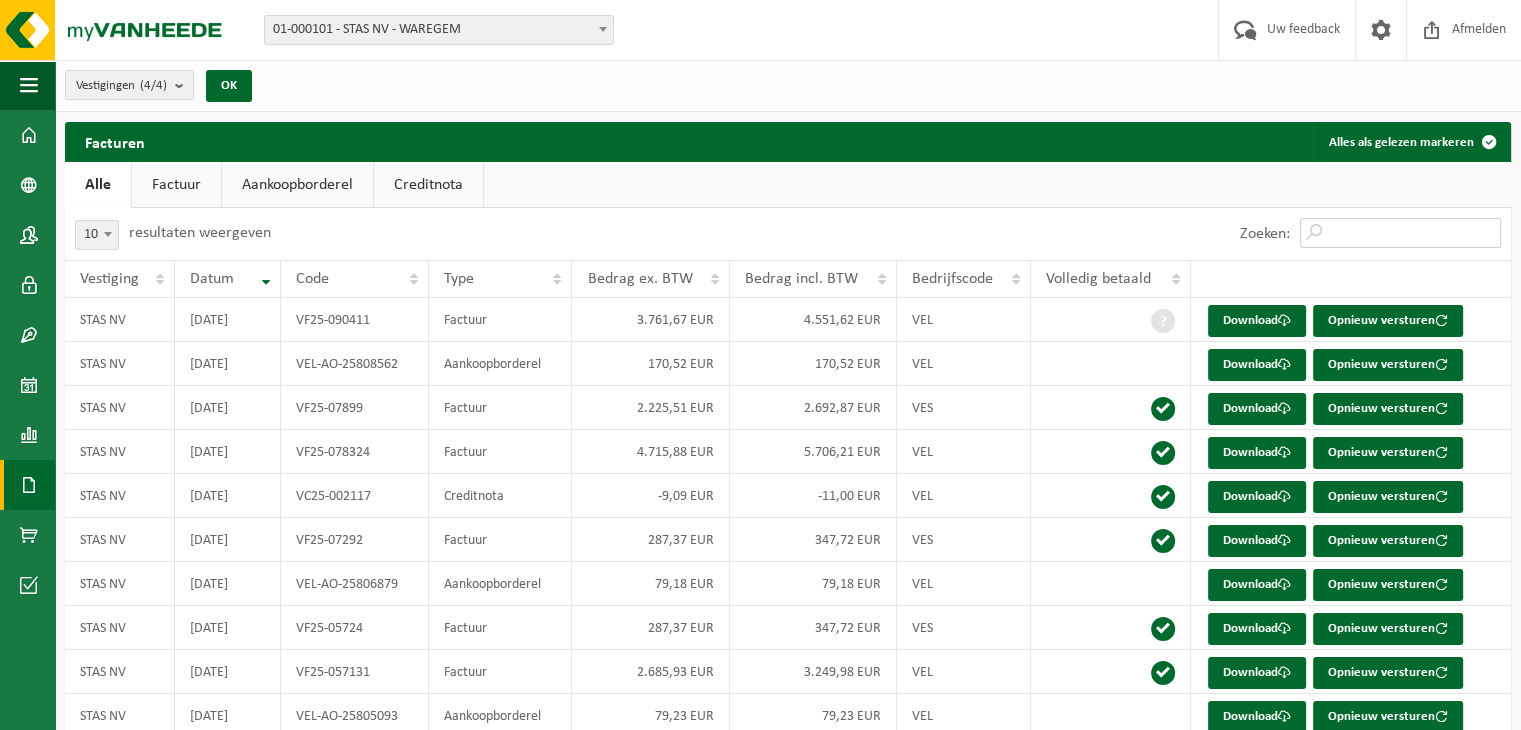 click on "Zoeken:" at bounding box center (1400, 233) 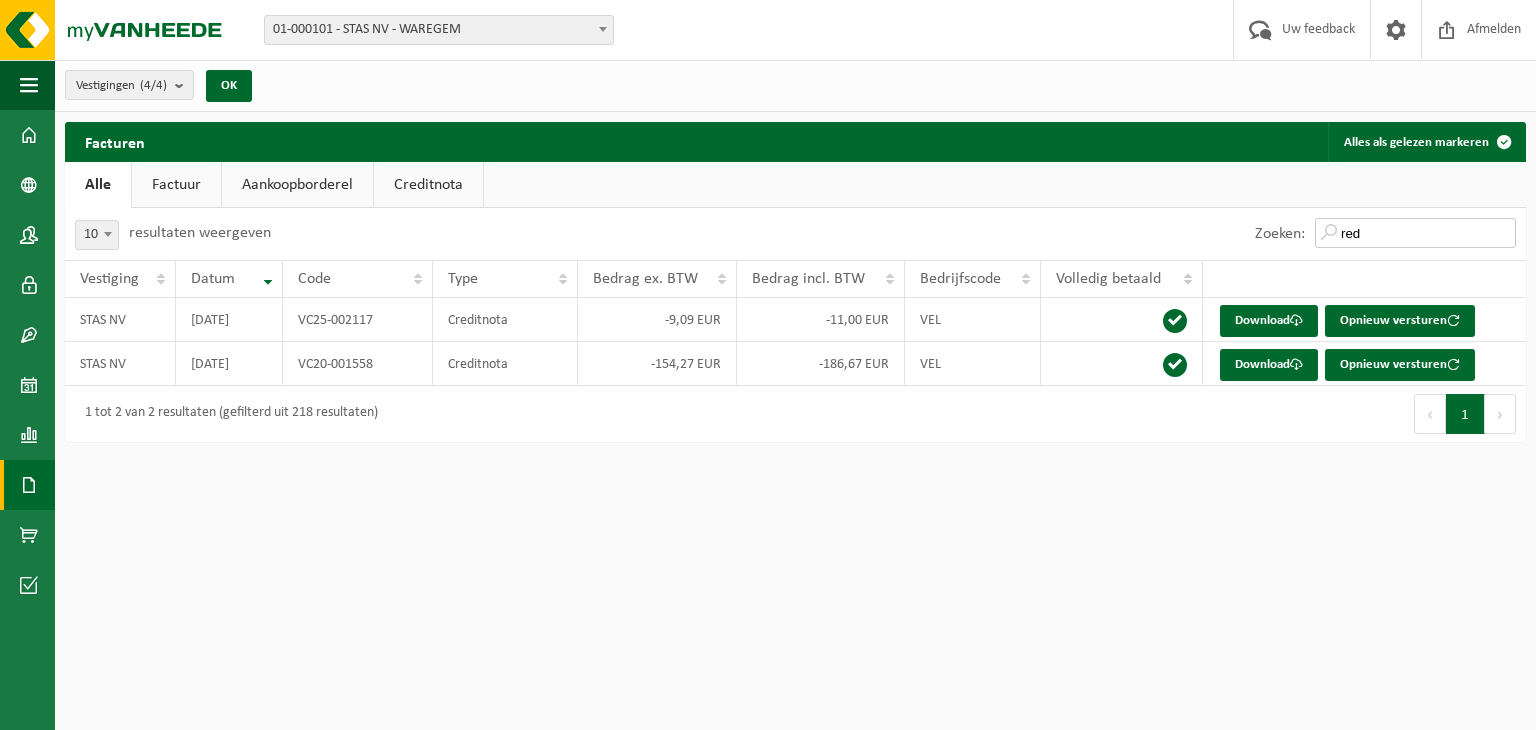 type on "red" 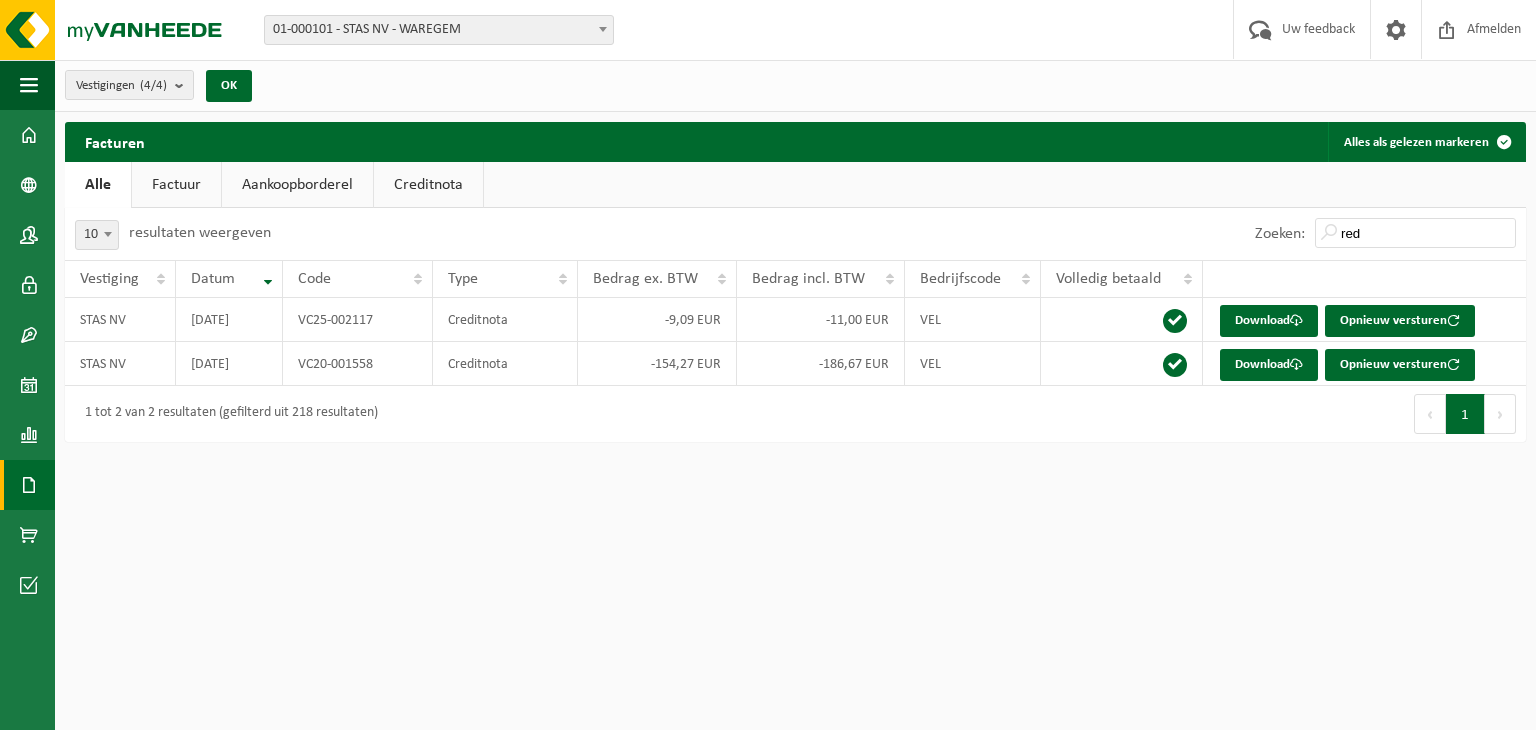 click on "Factuur" at bounding box center [176, 185] 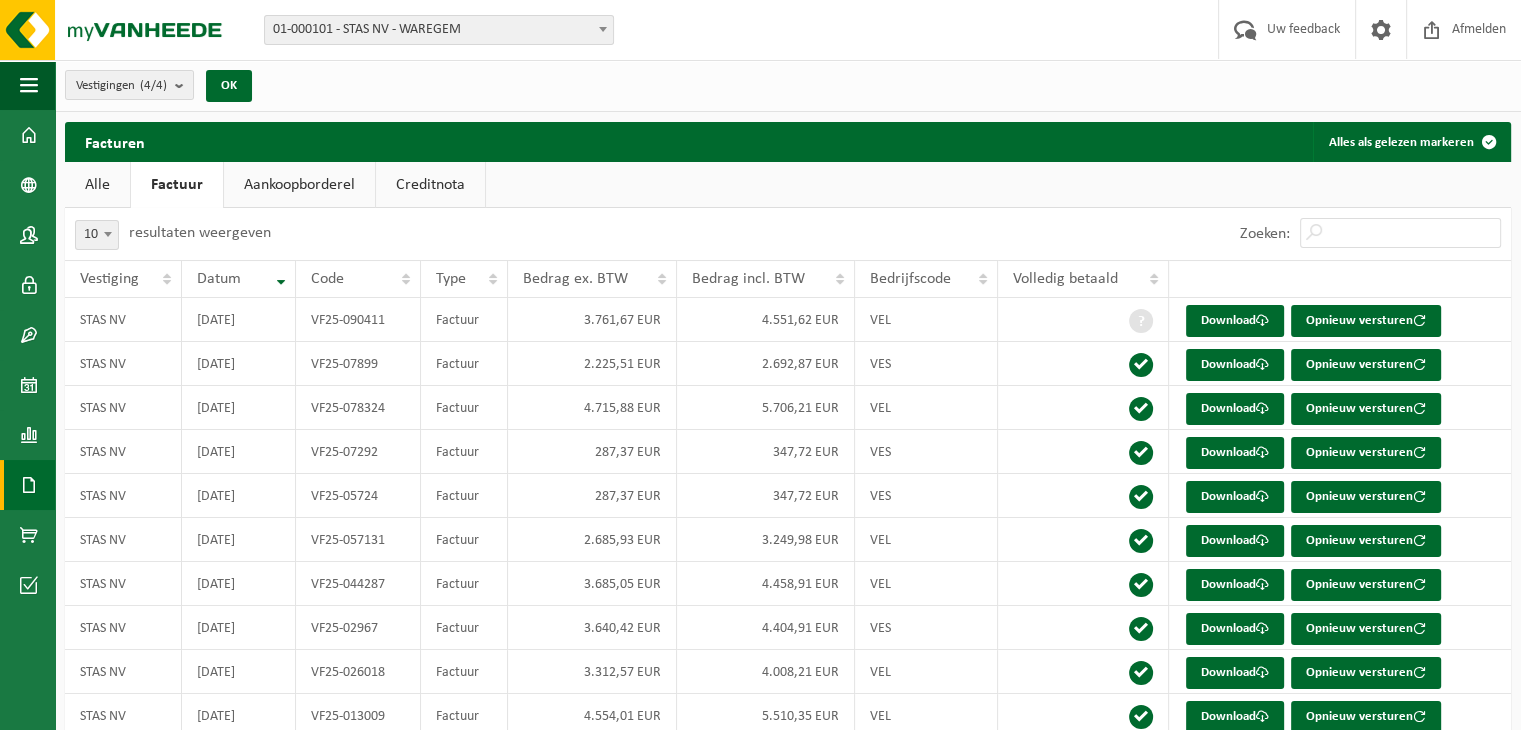 click on "Aankoopborderel" at bounding box center (299, 185) 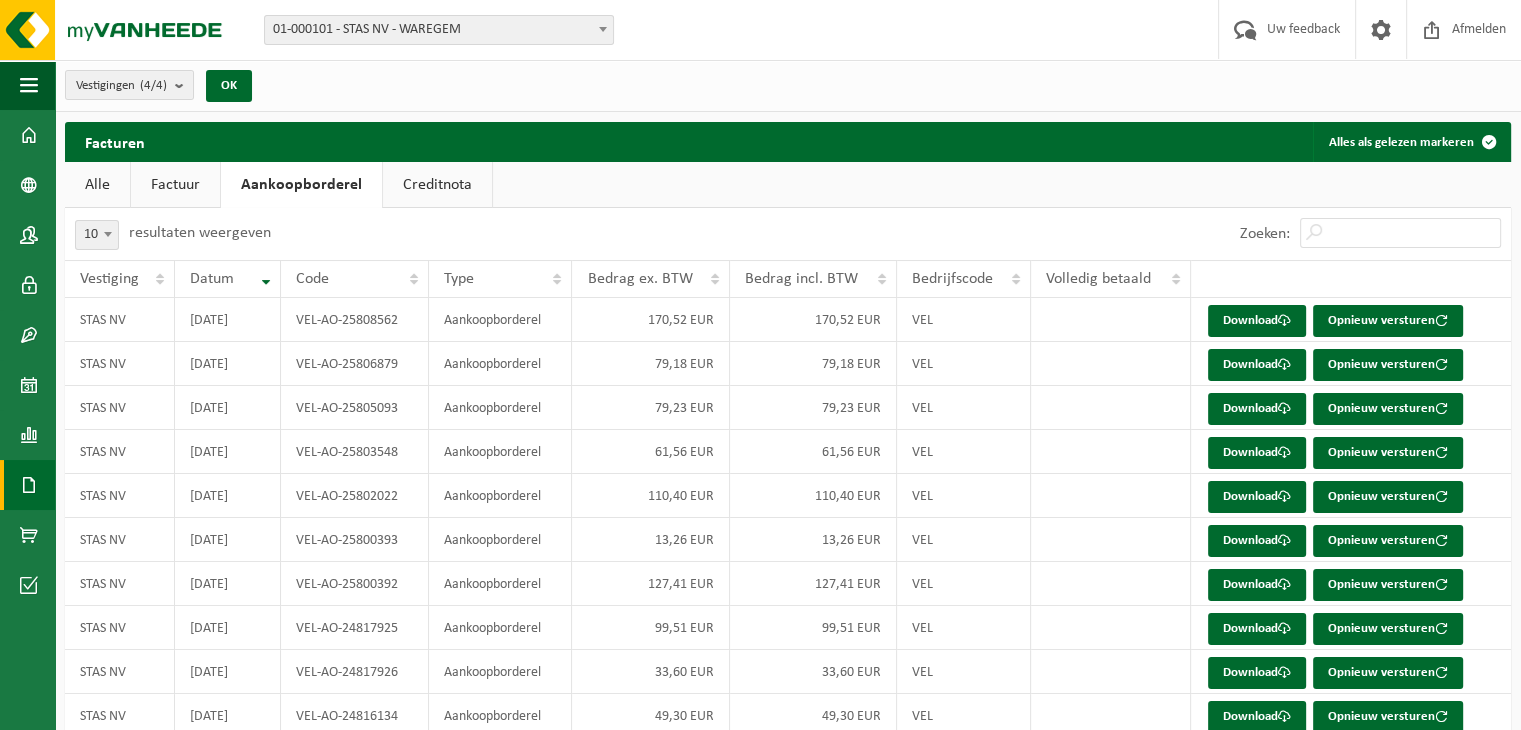 click on "Creditnota" at bounding box center (437, 185) 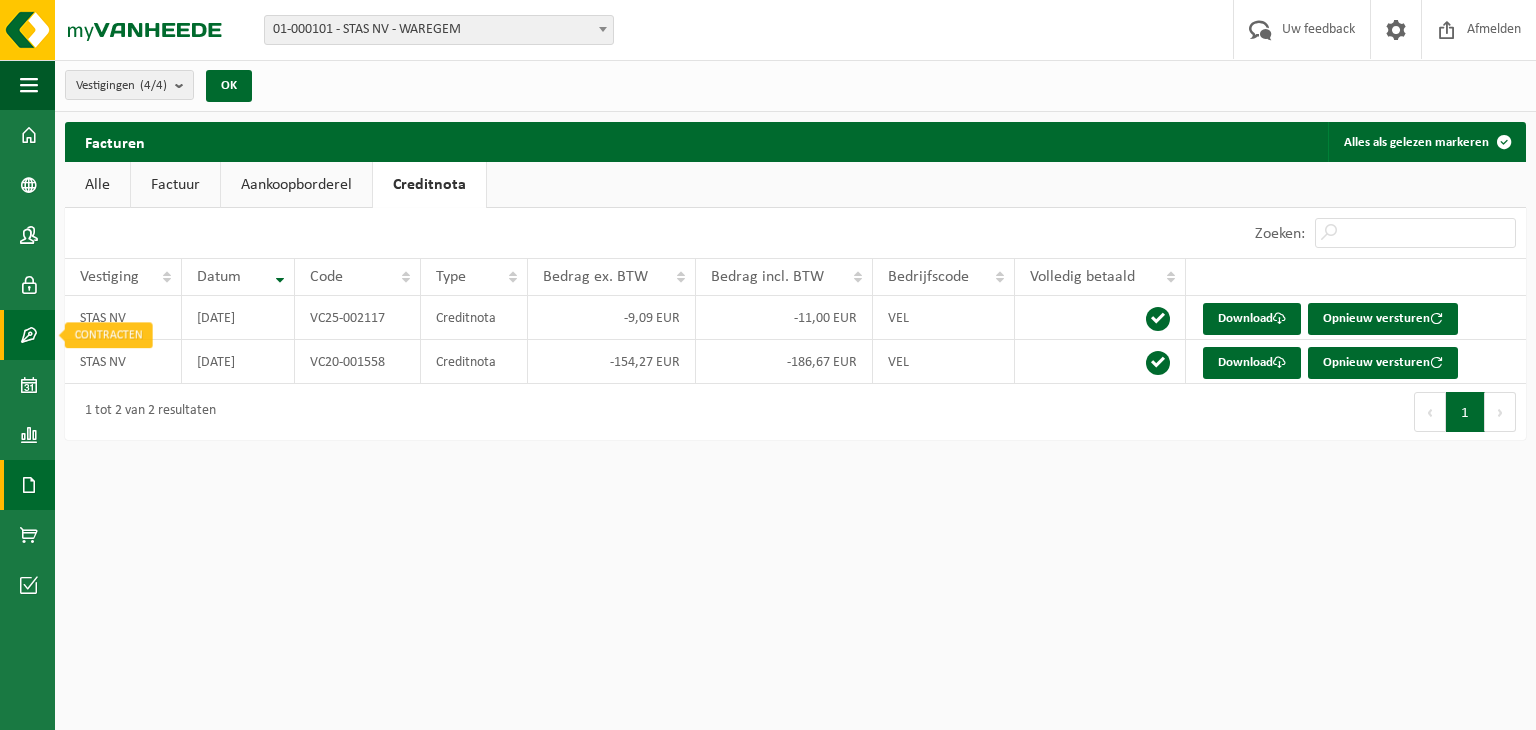 click at bounding box center (29, 335) 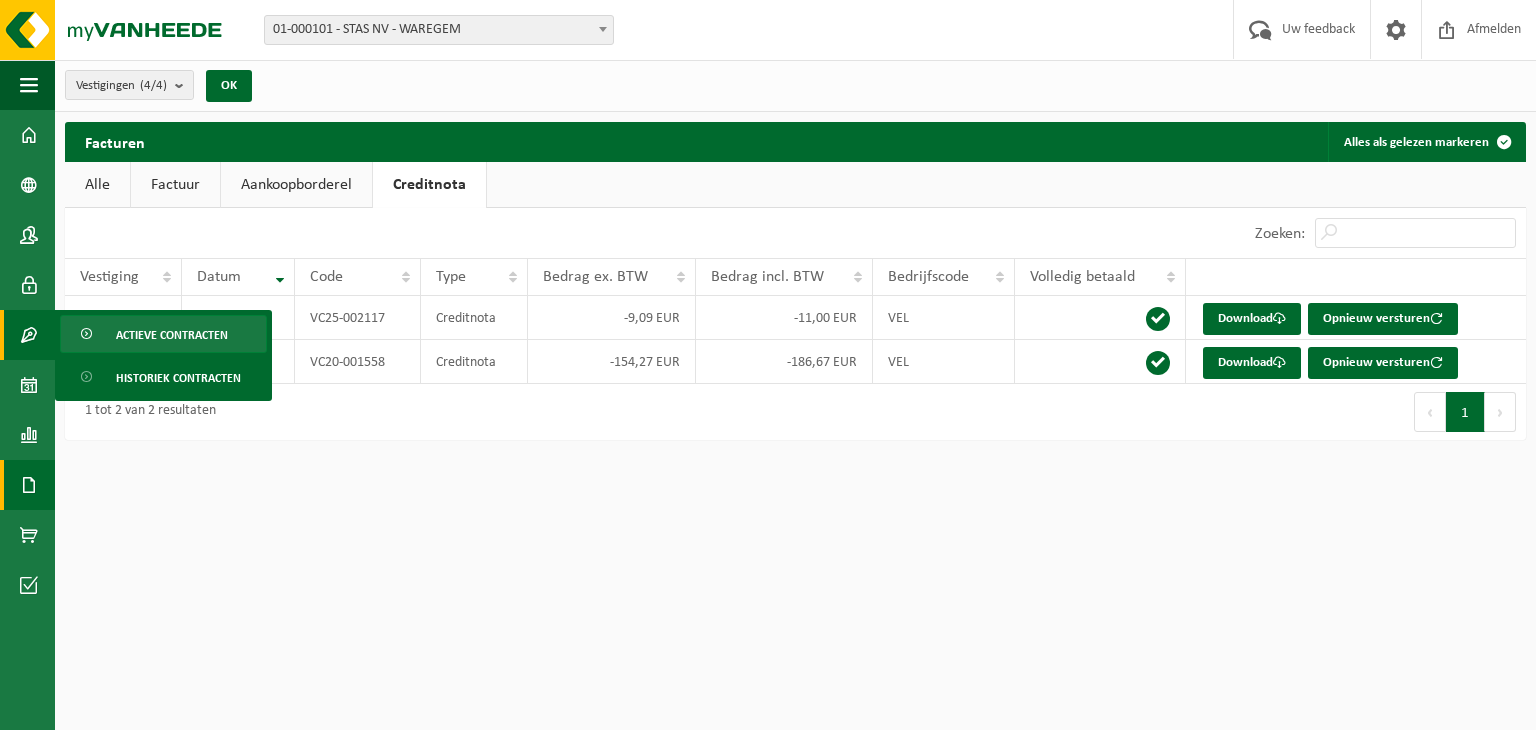 click on "Actieve contracten" at bounding box center (163, 334) 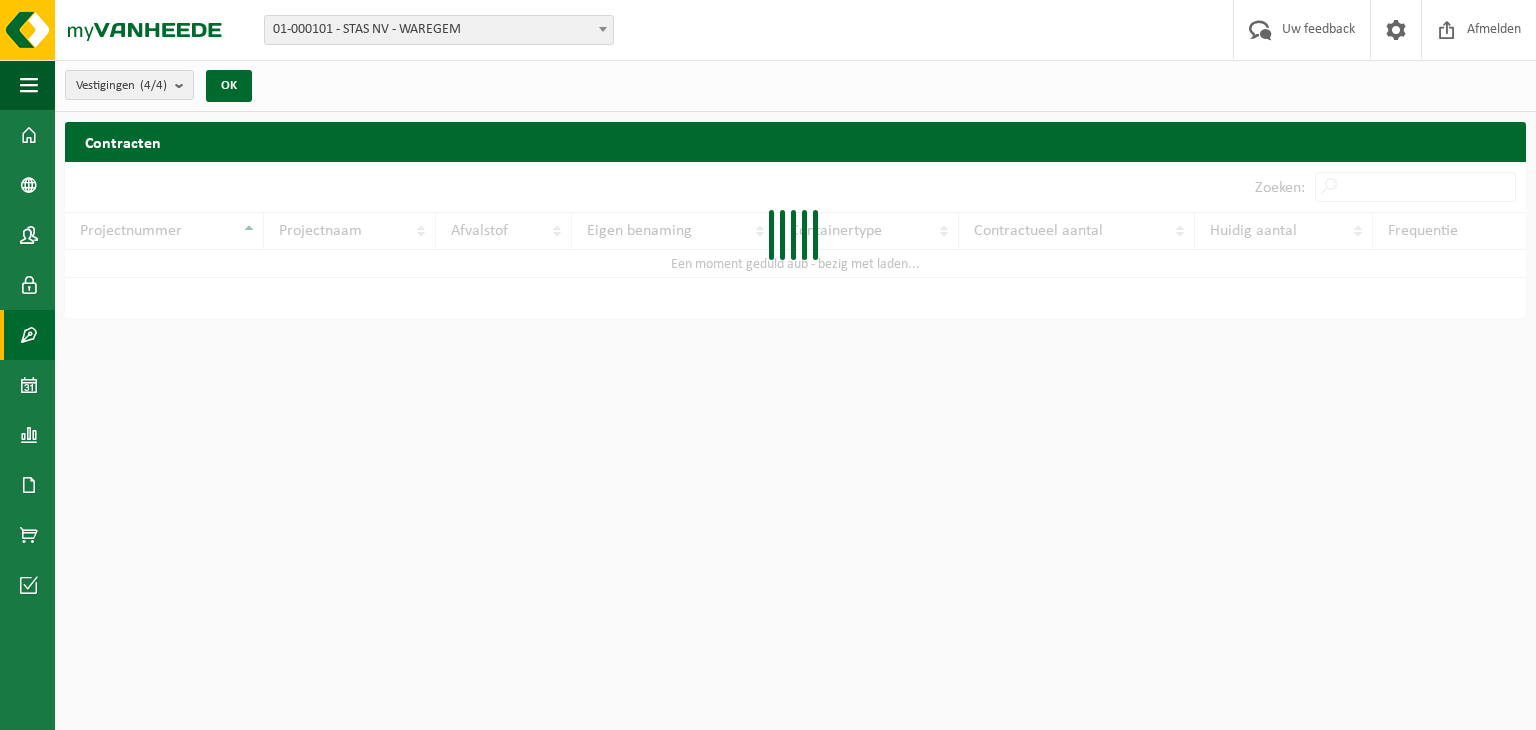 scroll, scrollTop: 0, scrollLeft: 0, axis: both 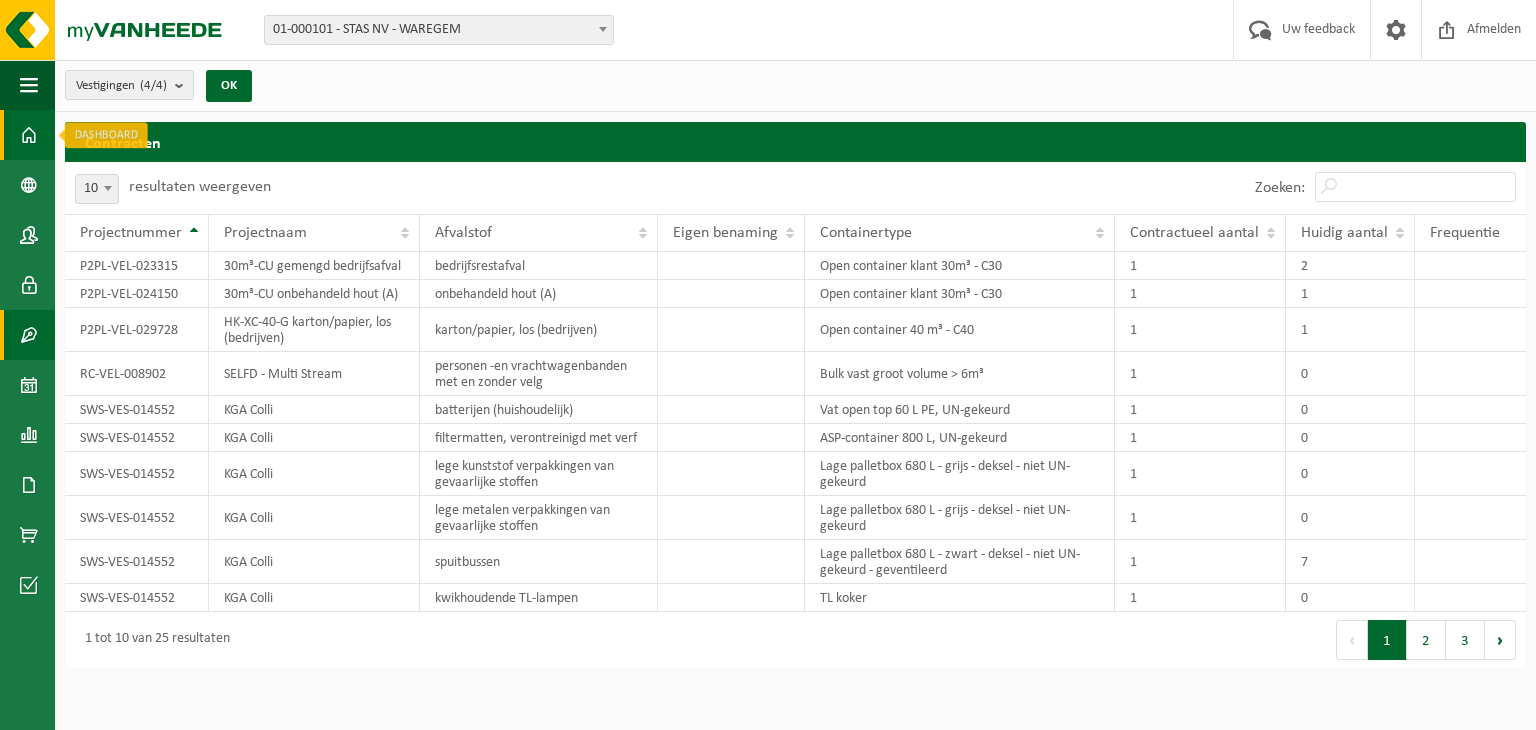 click on "Dashboard" at bounding box center (27, 135) 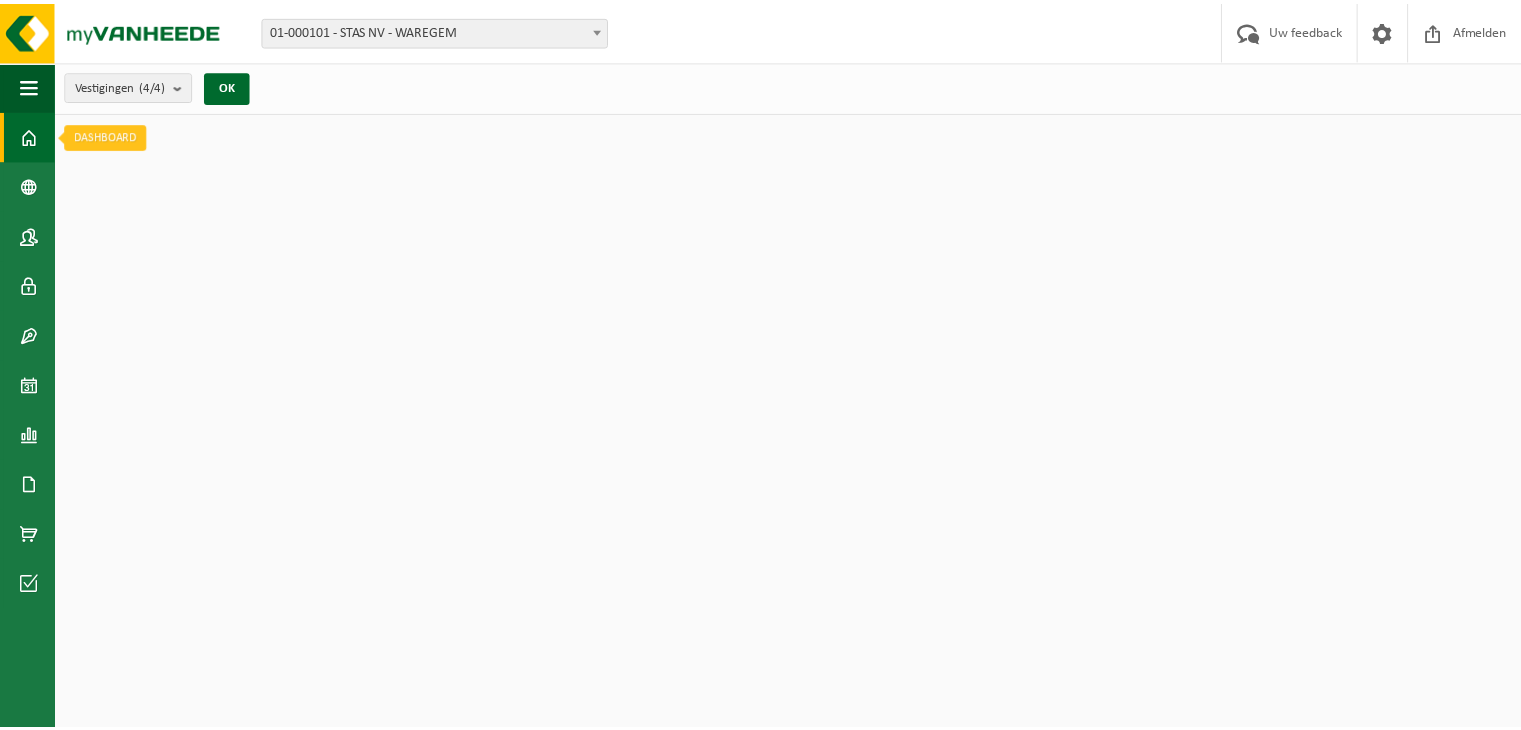 scroll, scrollTop: 0, scrollLeft: 0, axis: both 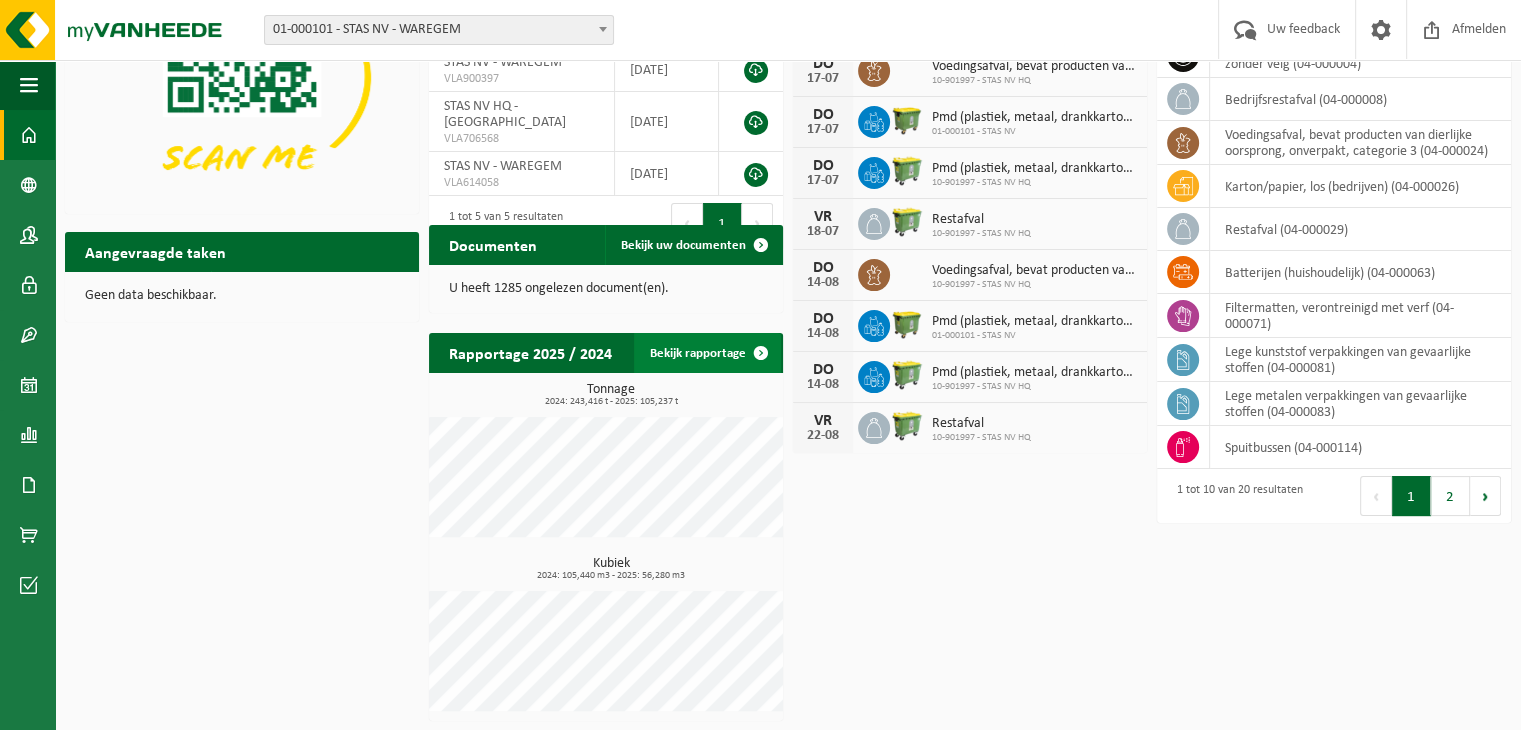 click on "Bekijk rapportage" at bounding box center (707, 353) 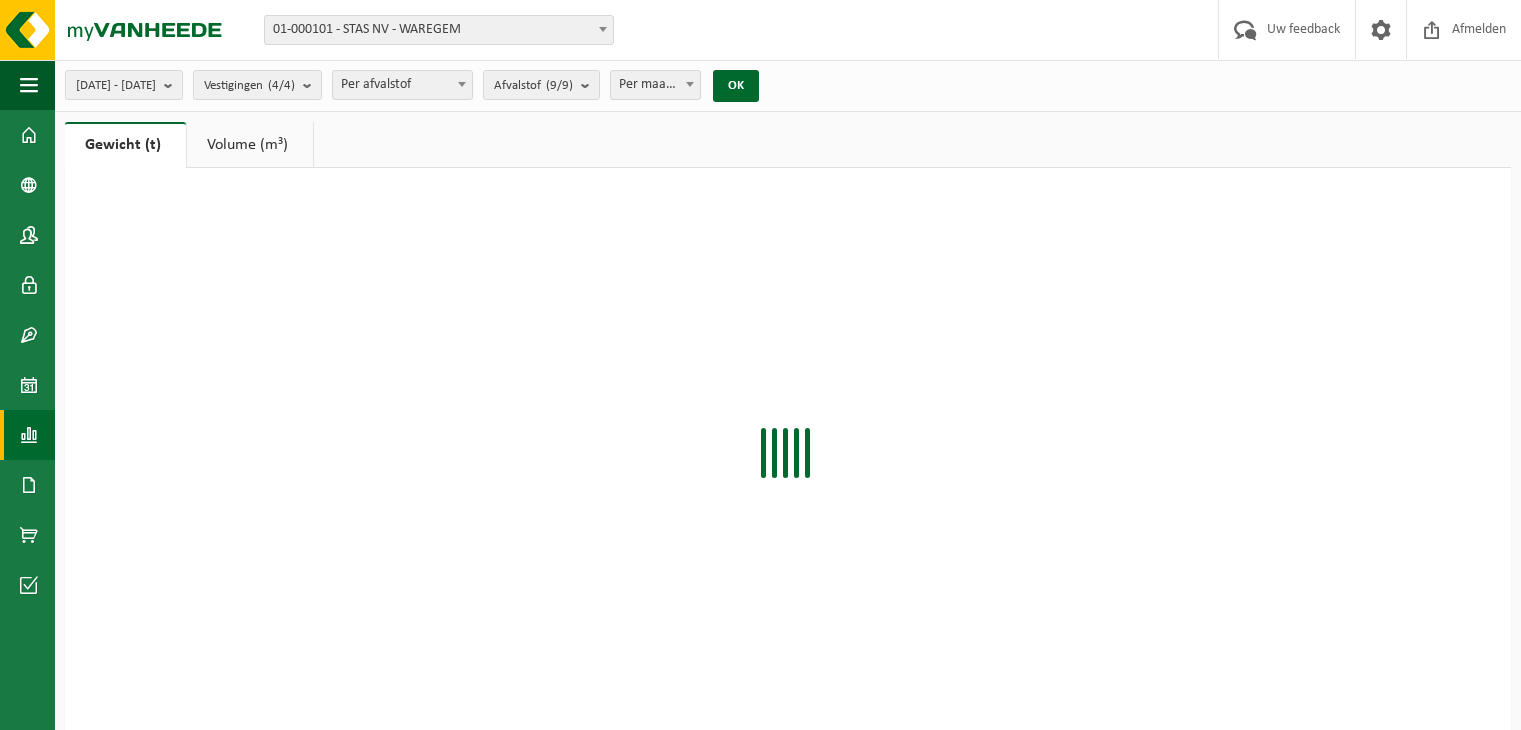 scroll, scrollTop: 0, scrollLeft: 0, axis: both 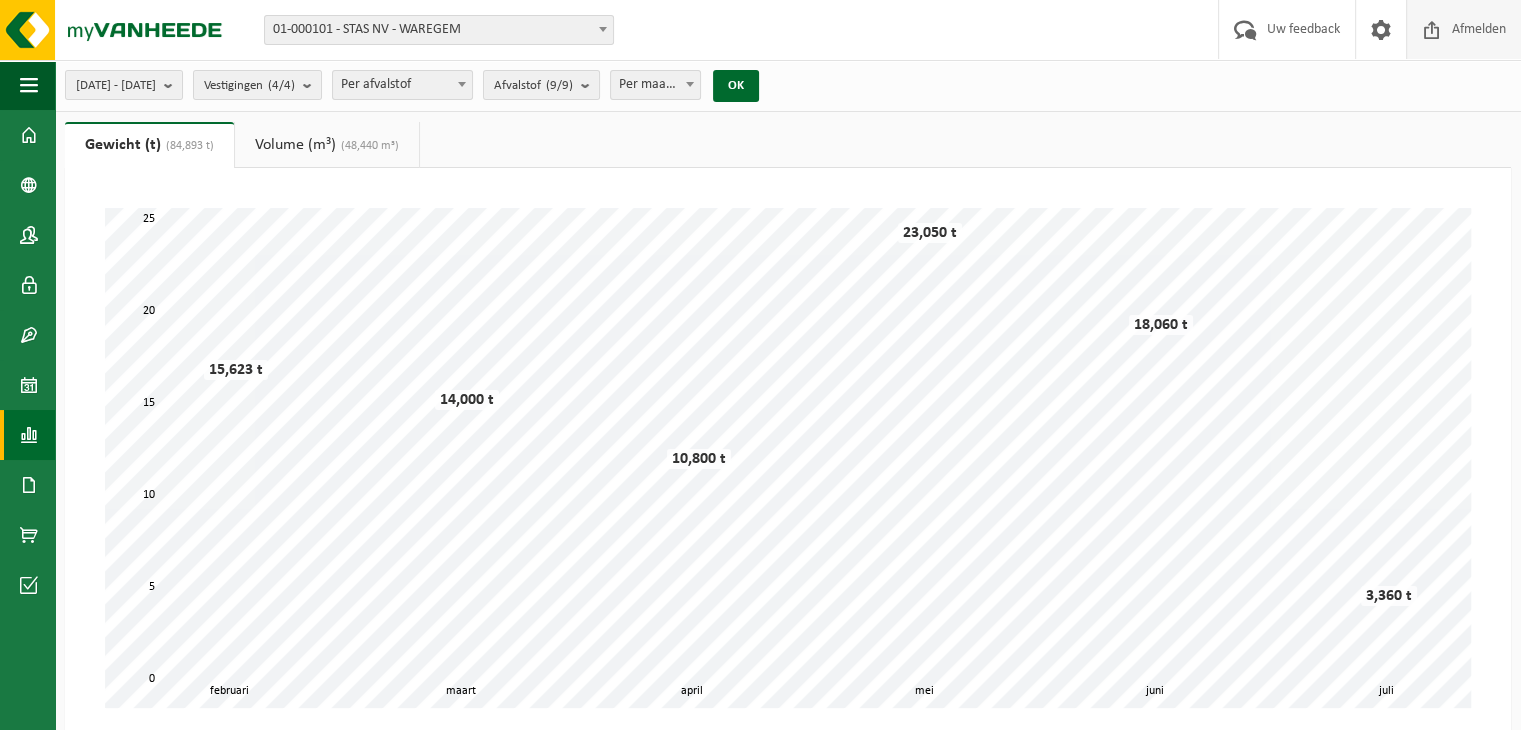 click on "Afmelden" at bounding box center (1479, 29) 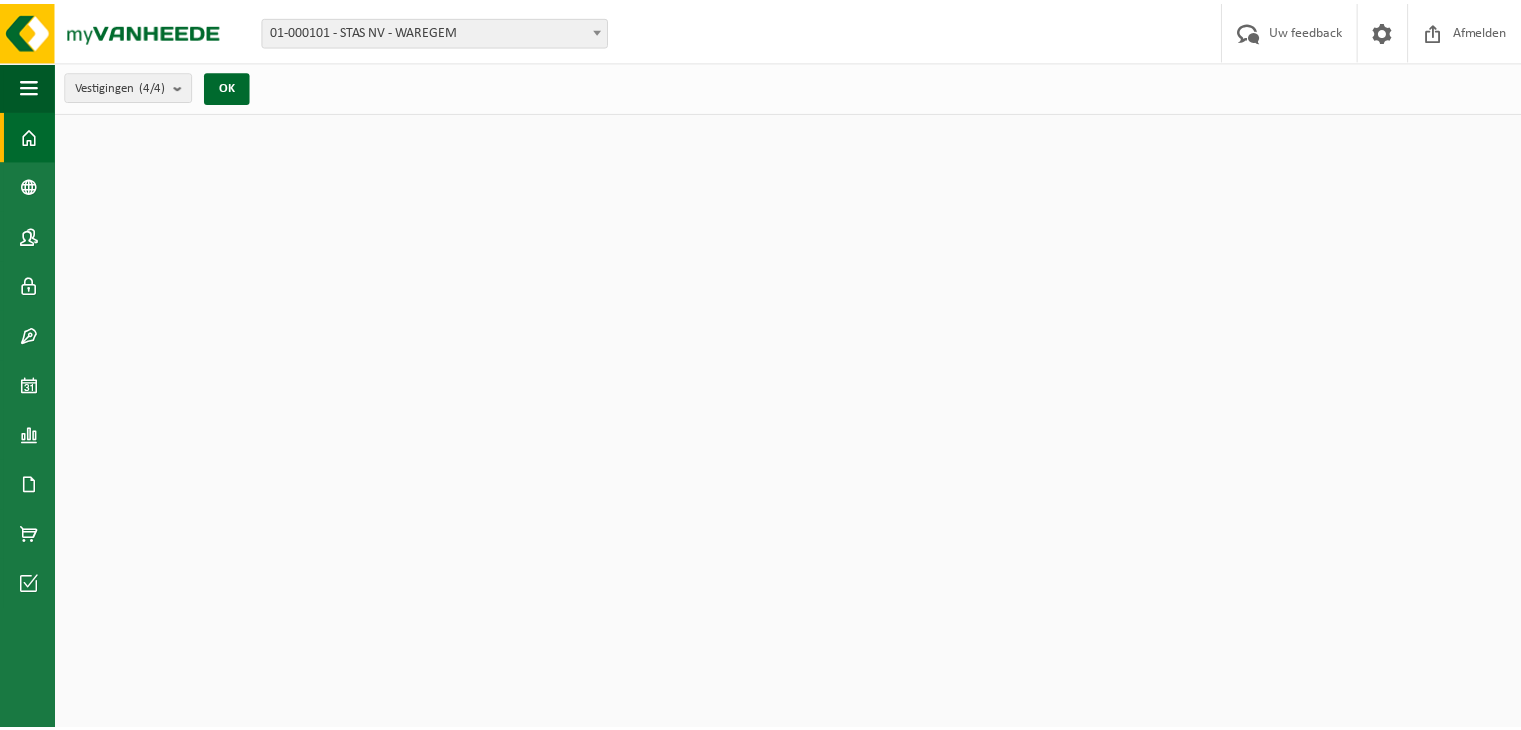 scroll, scrollTop: 0, scrollLeft: 0, axis: both 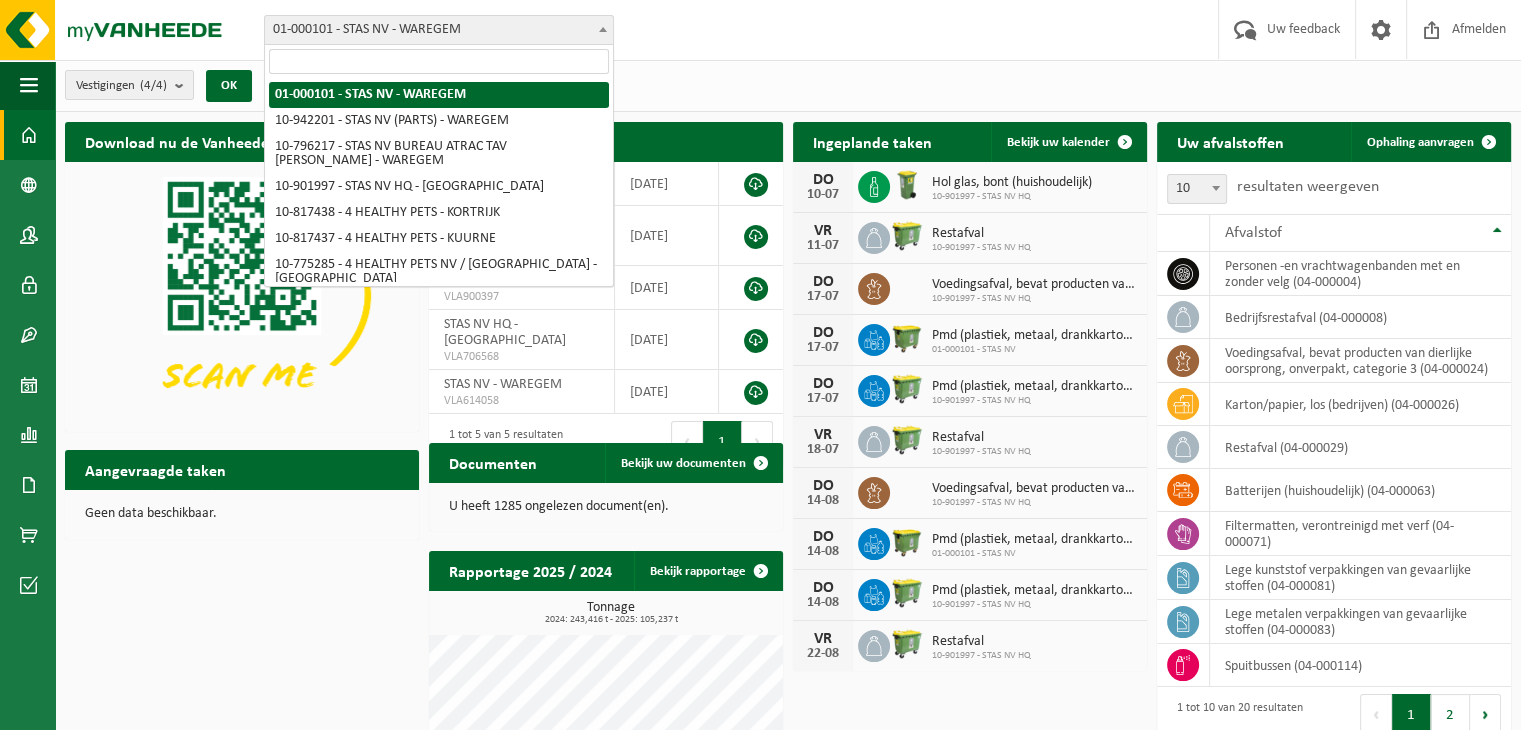 click on "01-000101 - STAS NV - WAREGEM" at bounding box center (439, 30) 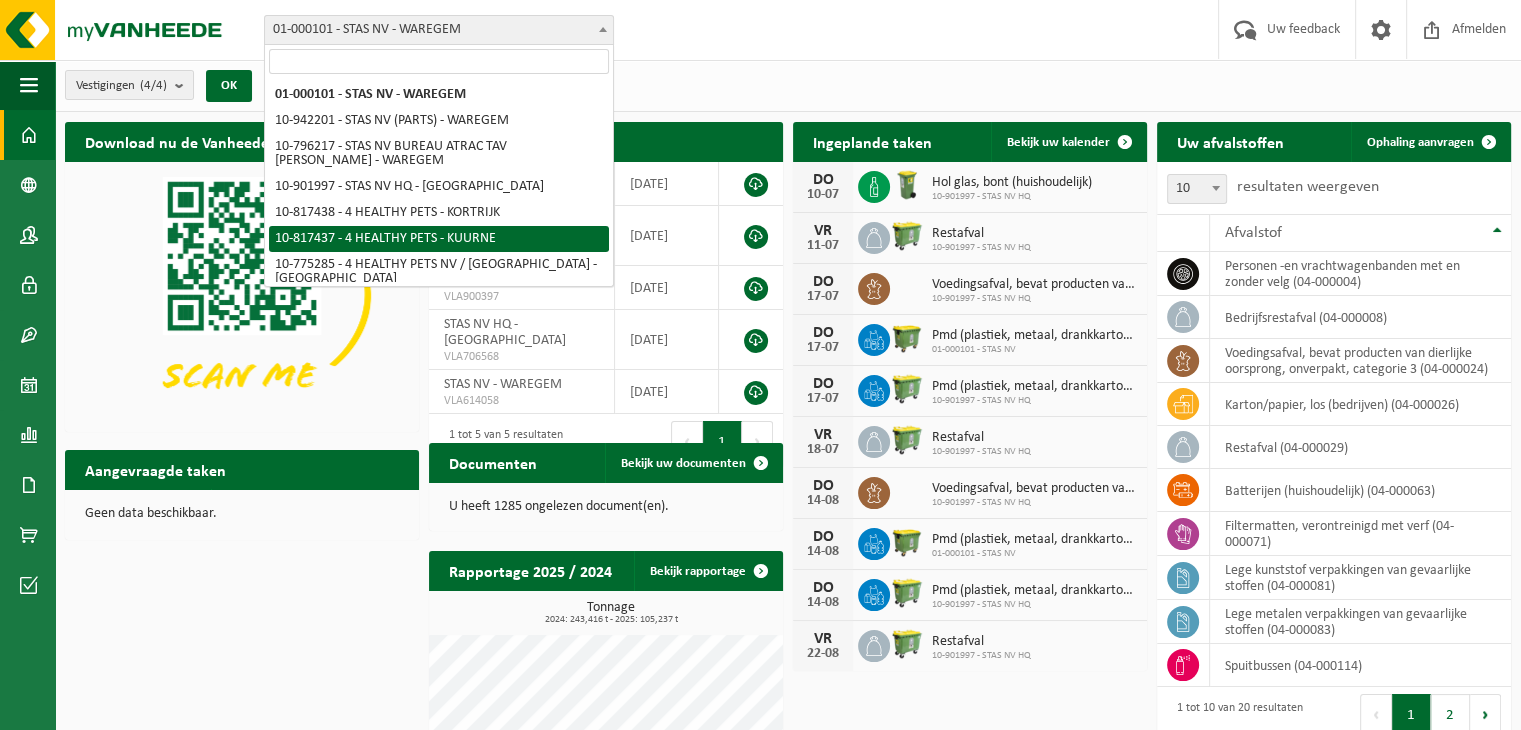 select on "40210" 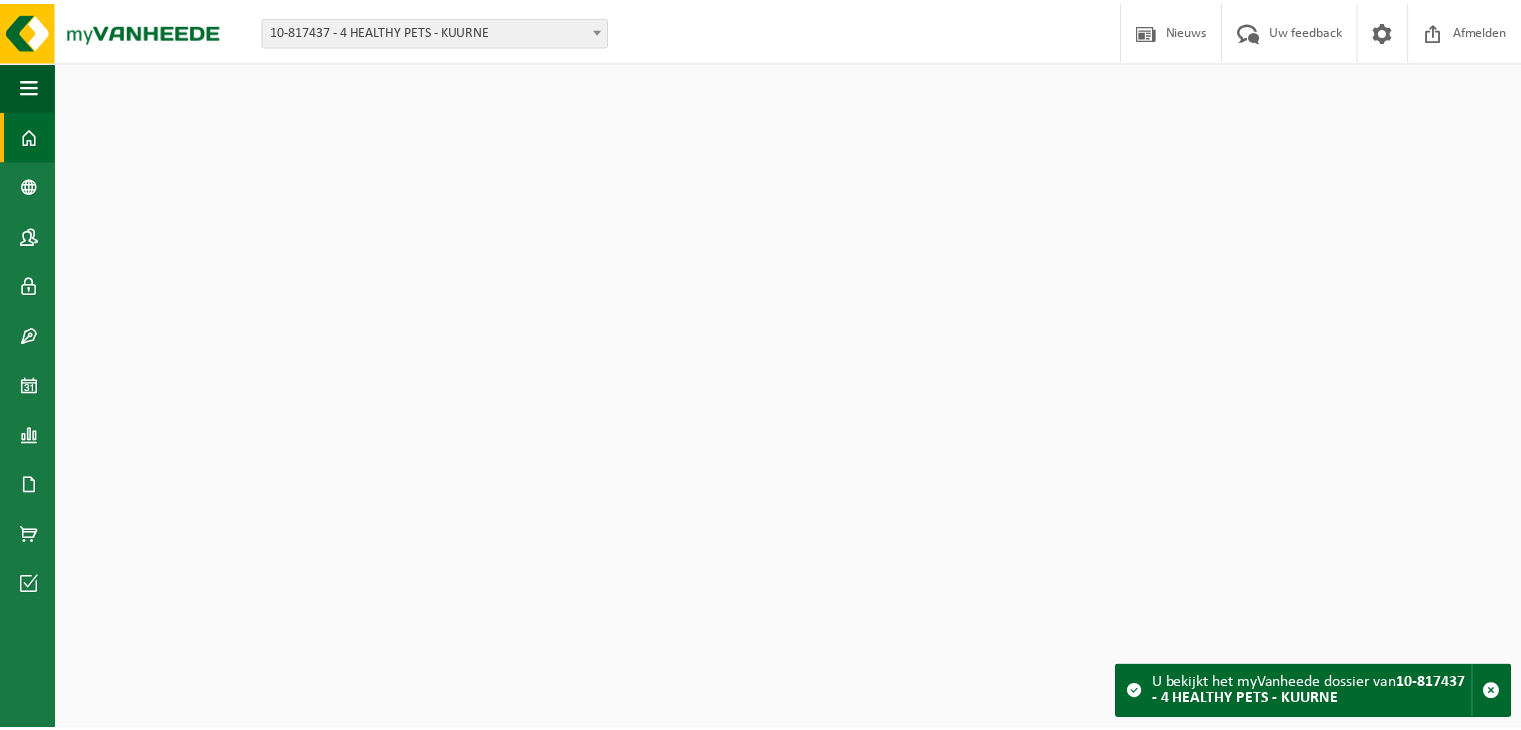 scroll, scrollTop: 0, scrollLeft: 0, axis: both 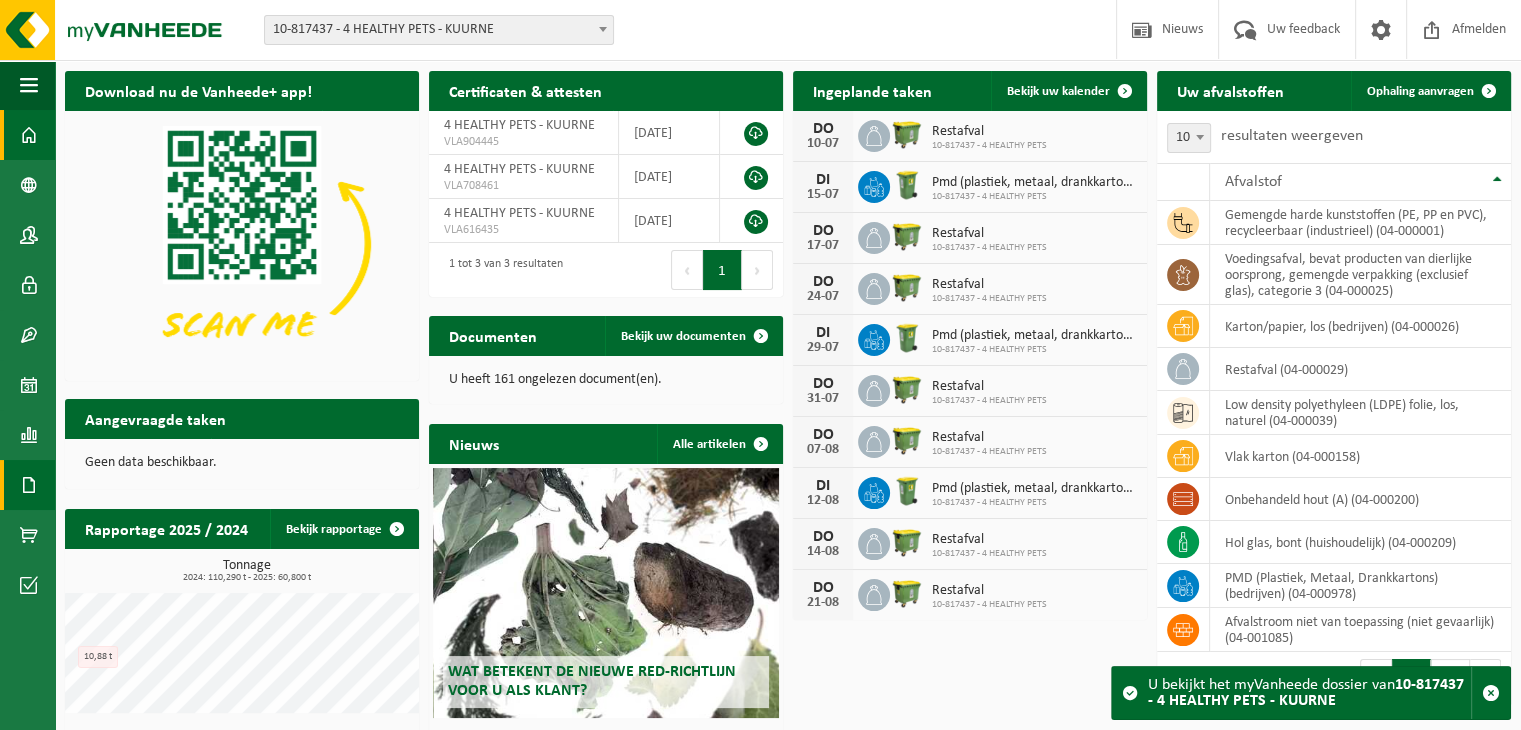 click on "Documenten" at bounding box center (27, 485) 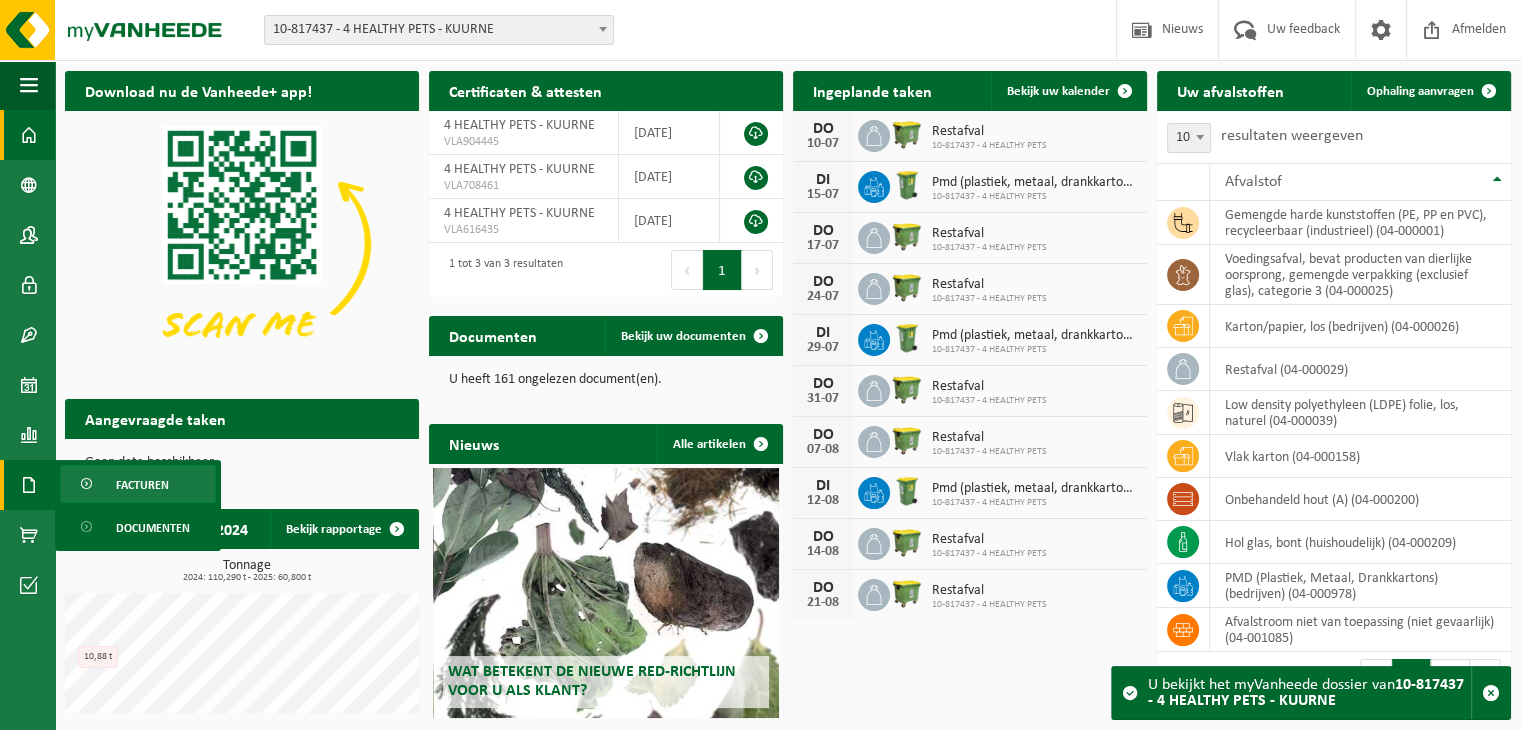 click on "Facturen" at bounding box center (142, 485) 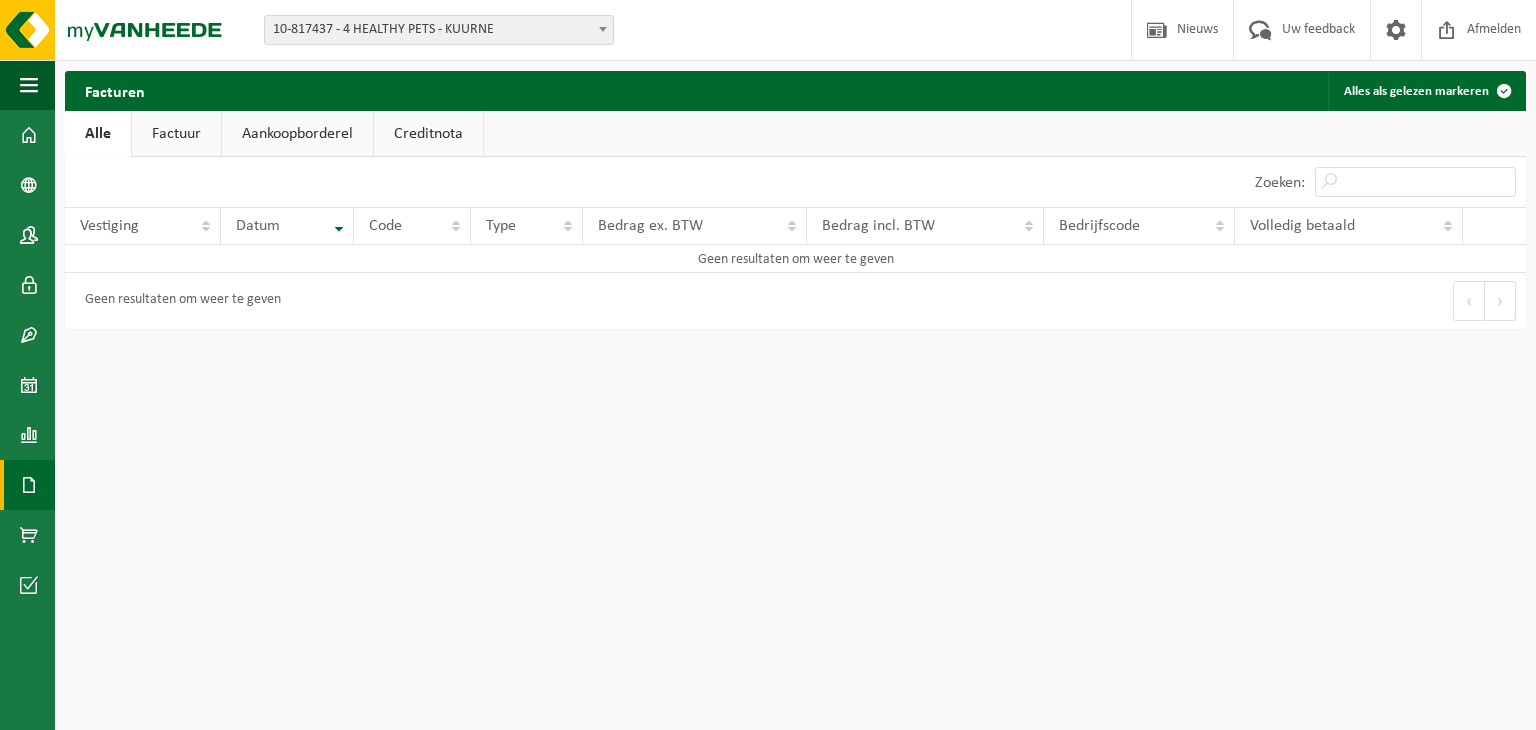 scroll, scrollTop: 0, scrollLeft: 0, axis: both 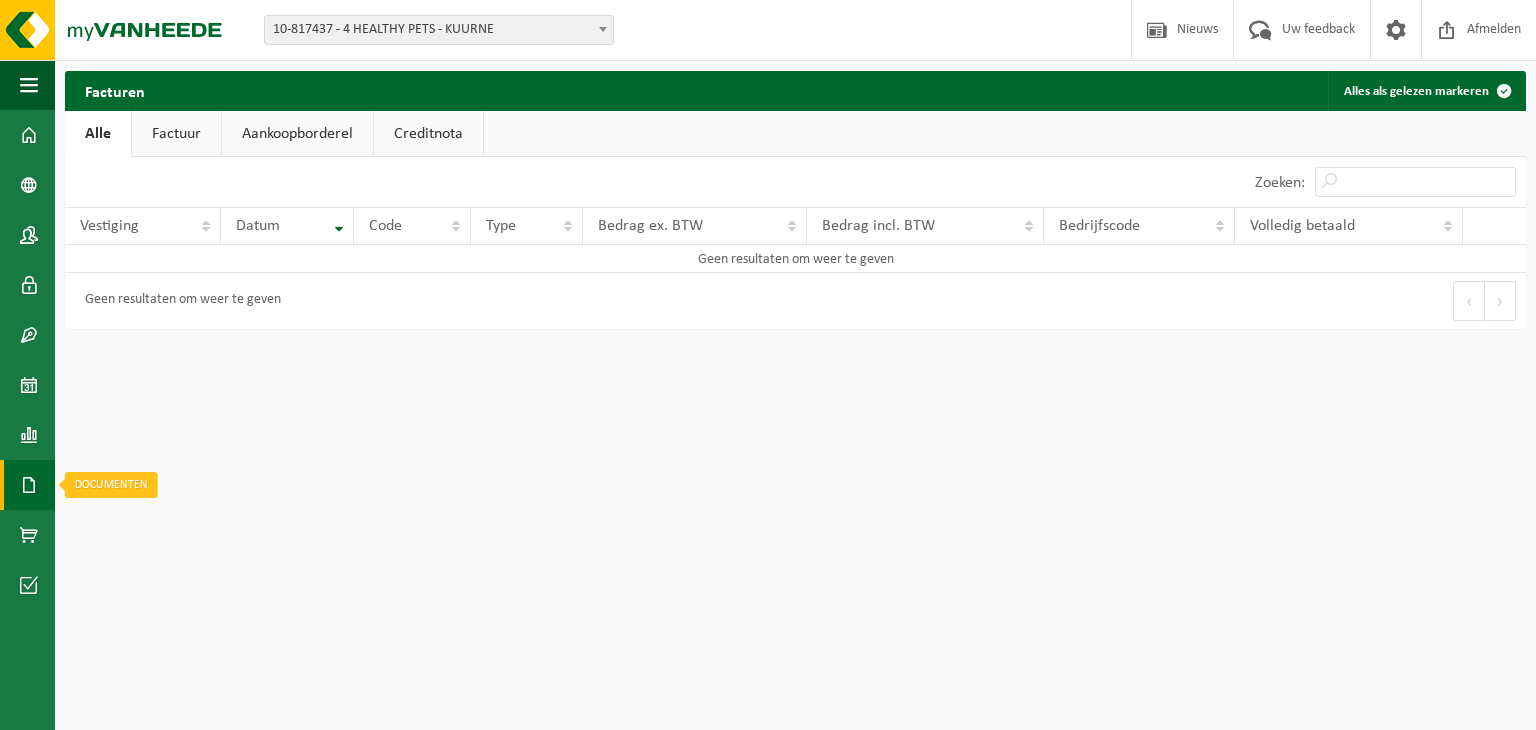 click on "Documenten" at bounding box center (27, 485) 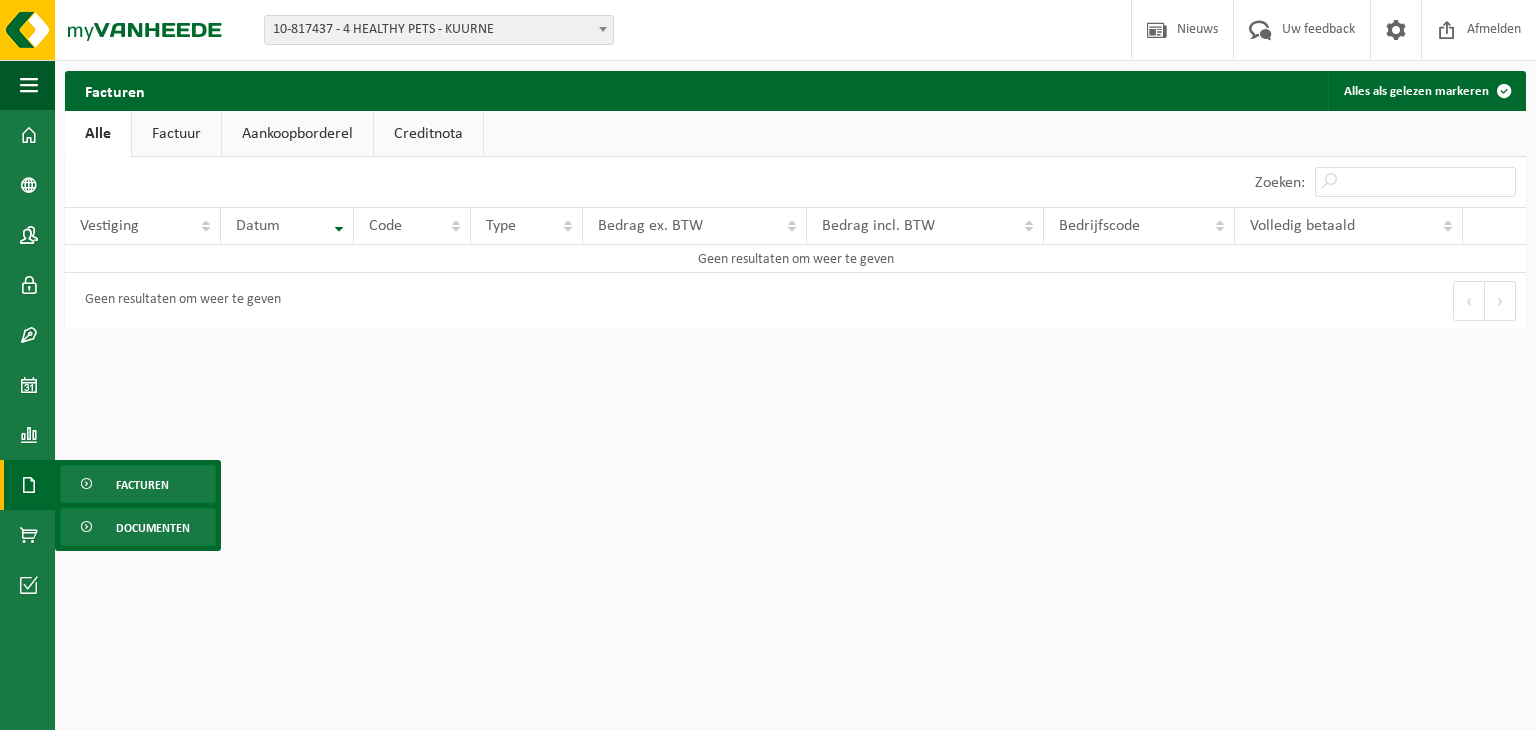 click on "Documenten" at bounding box center [138, 527] 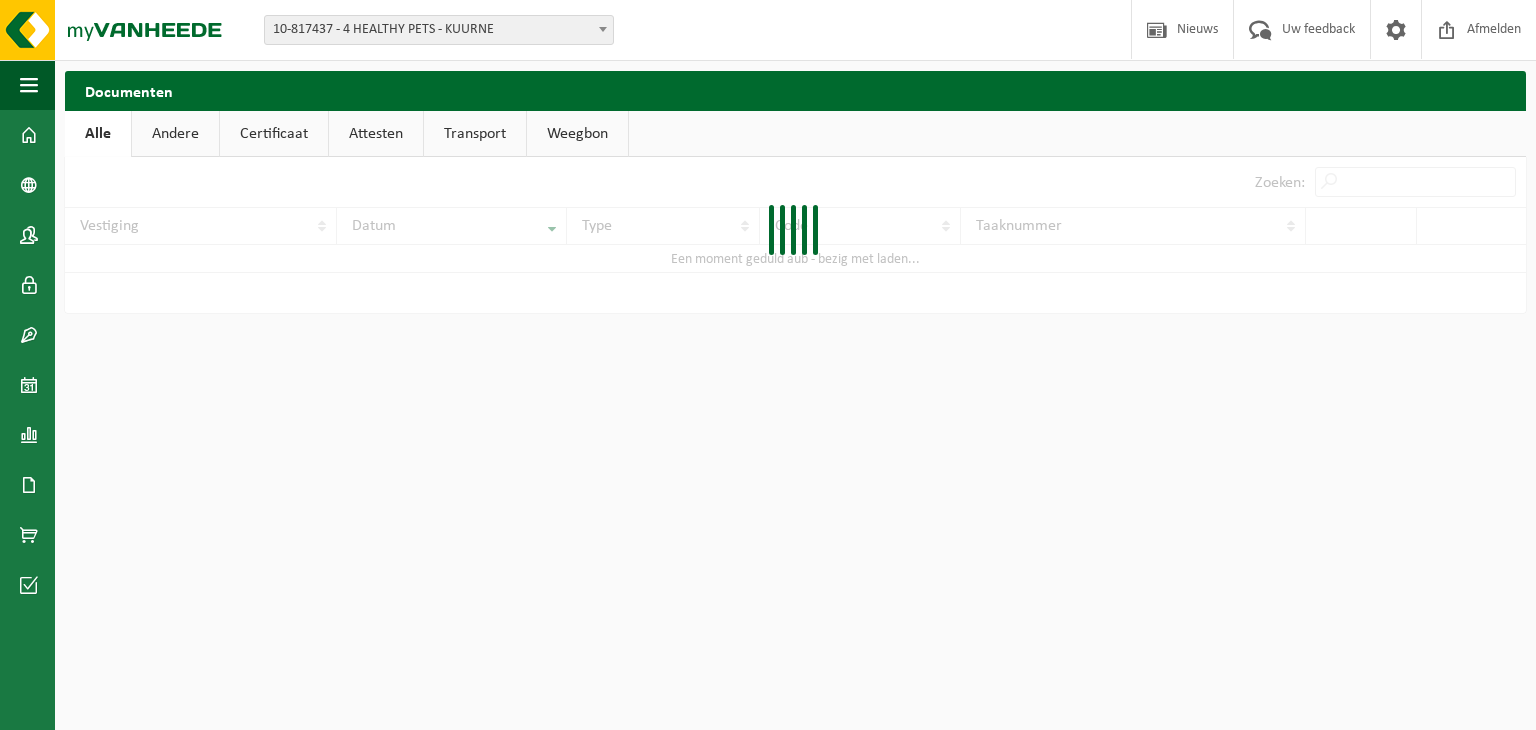scroll, scrollTop: 0, scrollLeft: 0, axis: both 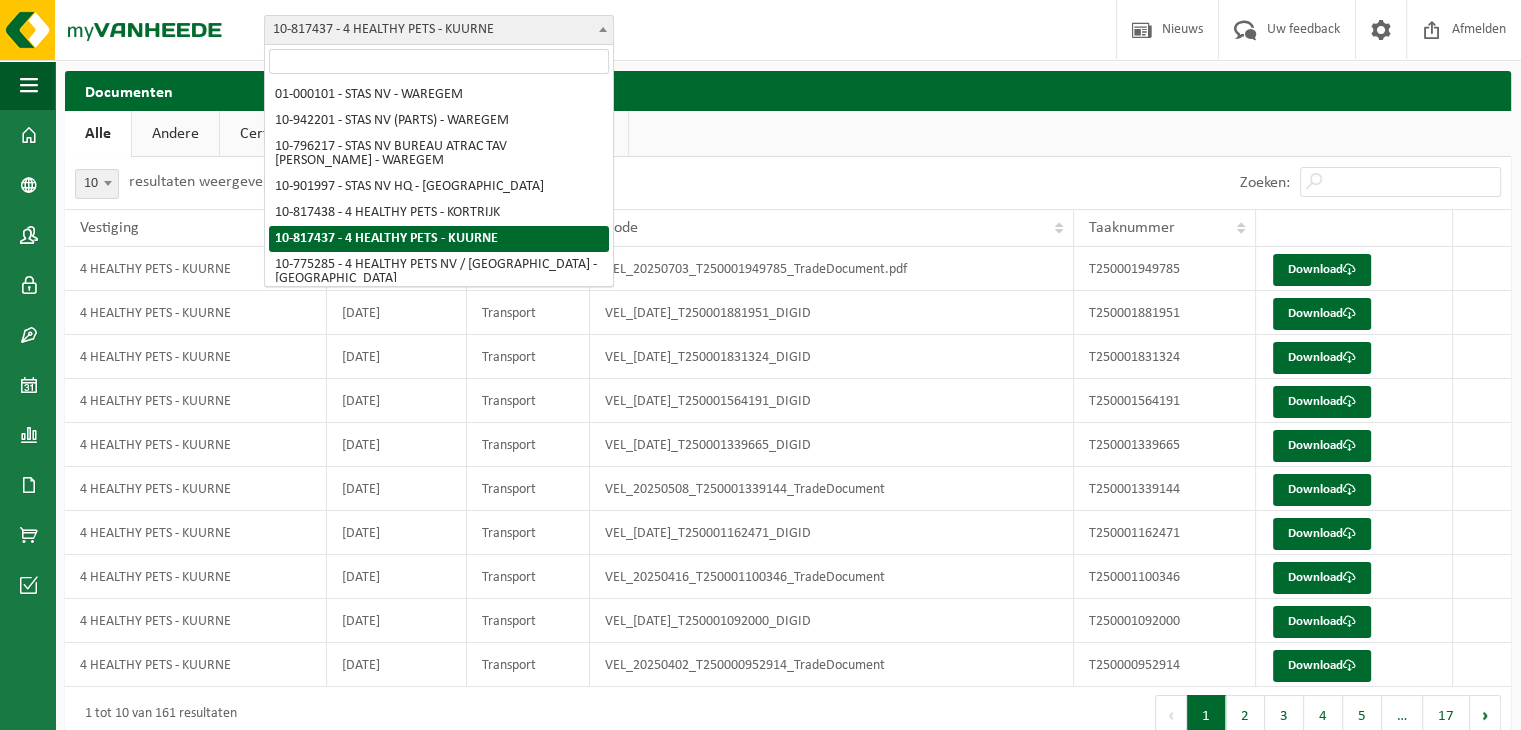 click on "10-817437 - 4 HEALTHY PETS - KUURNE" at bounding box center (439, 30) 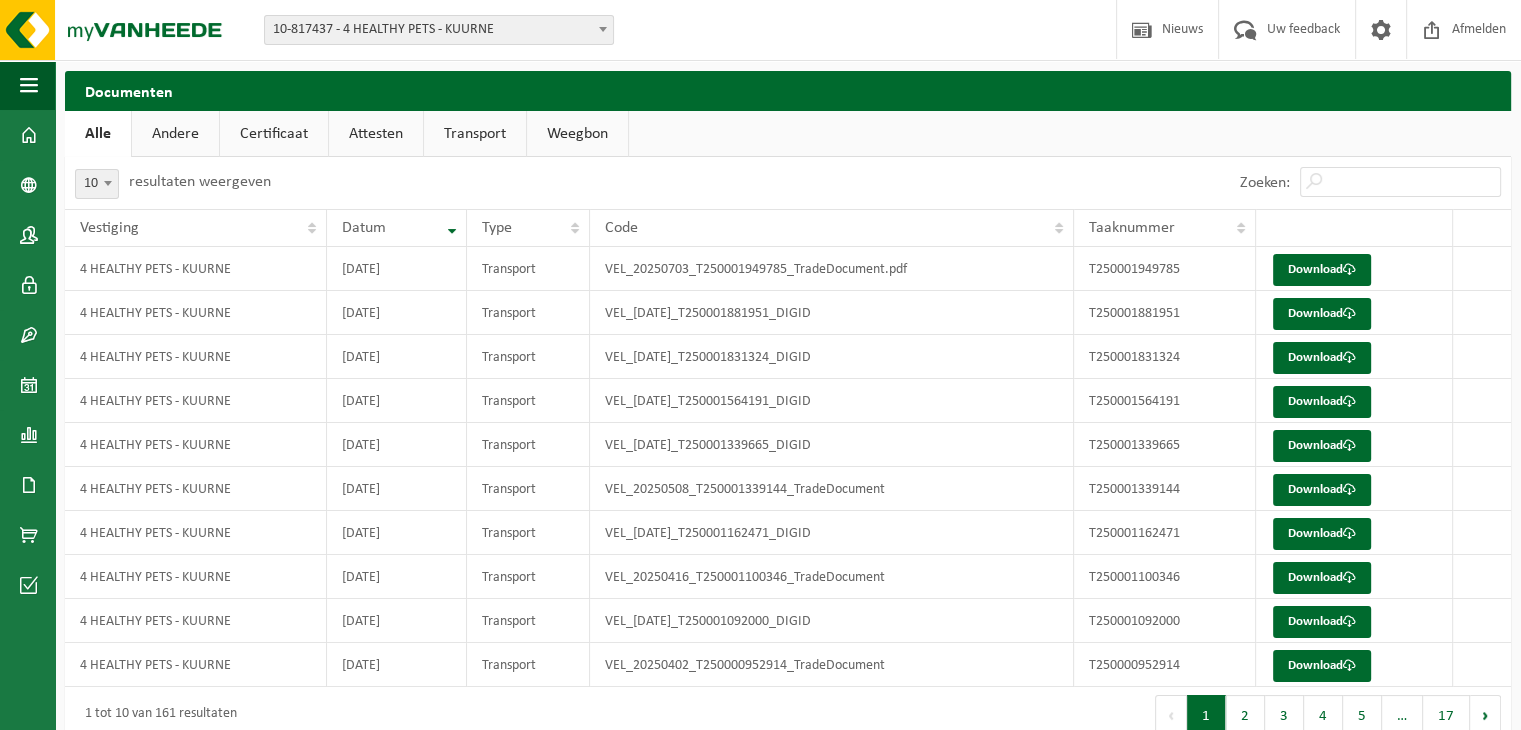 click on "10-817437 - 4 HEALTHY PETS - KUURNE" at bounding box center (439, 30) 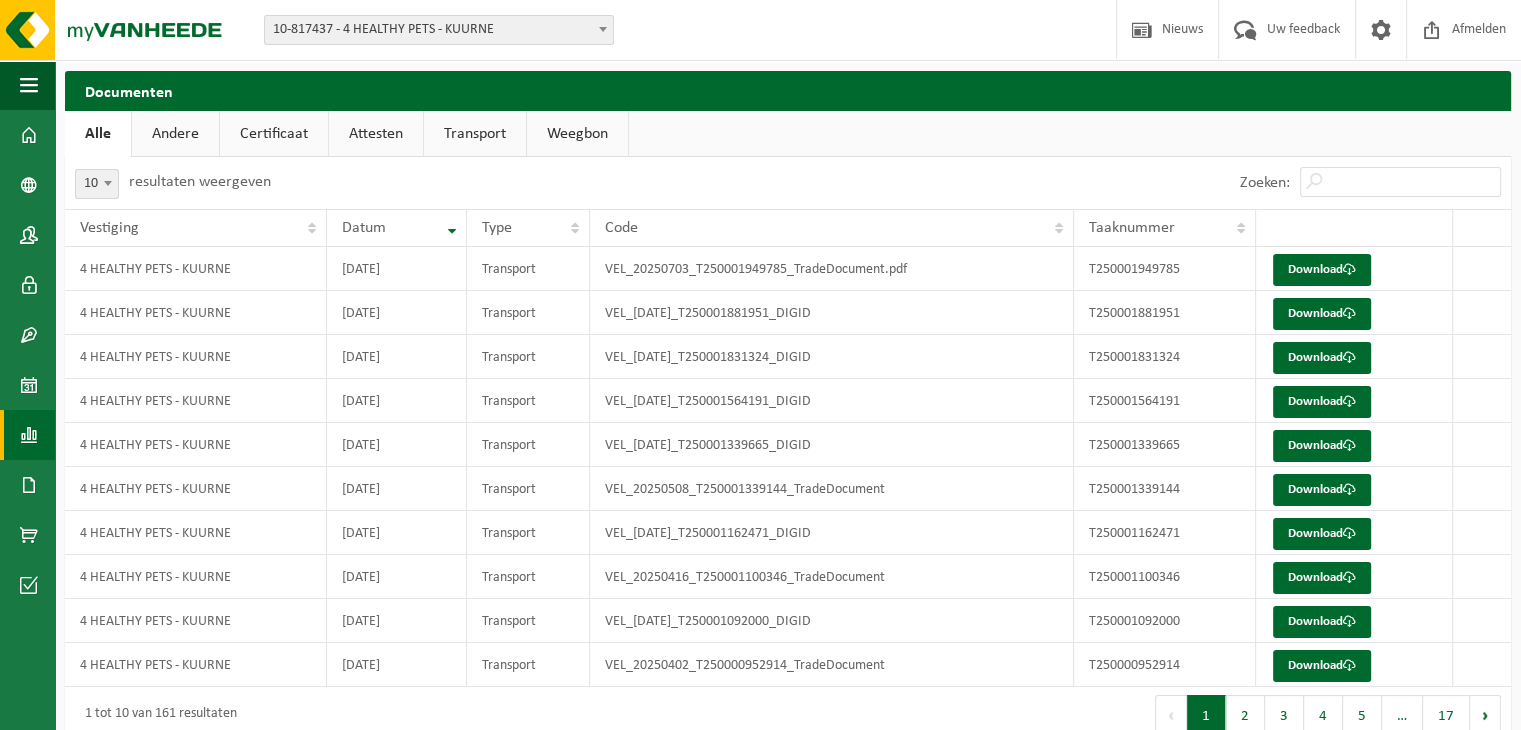 click on "Rapportage" at bounding box center [27, 435] 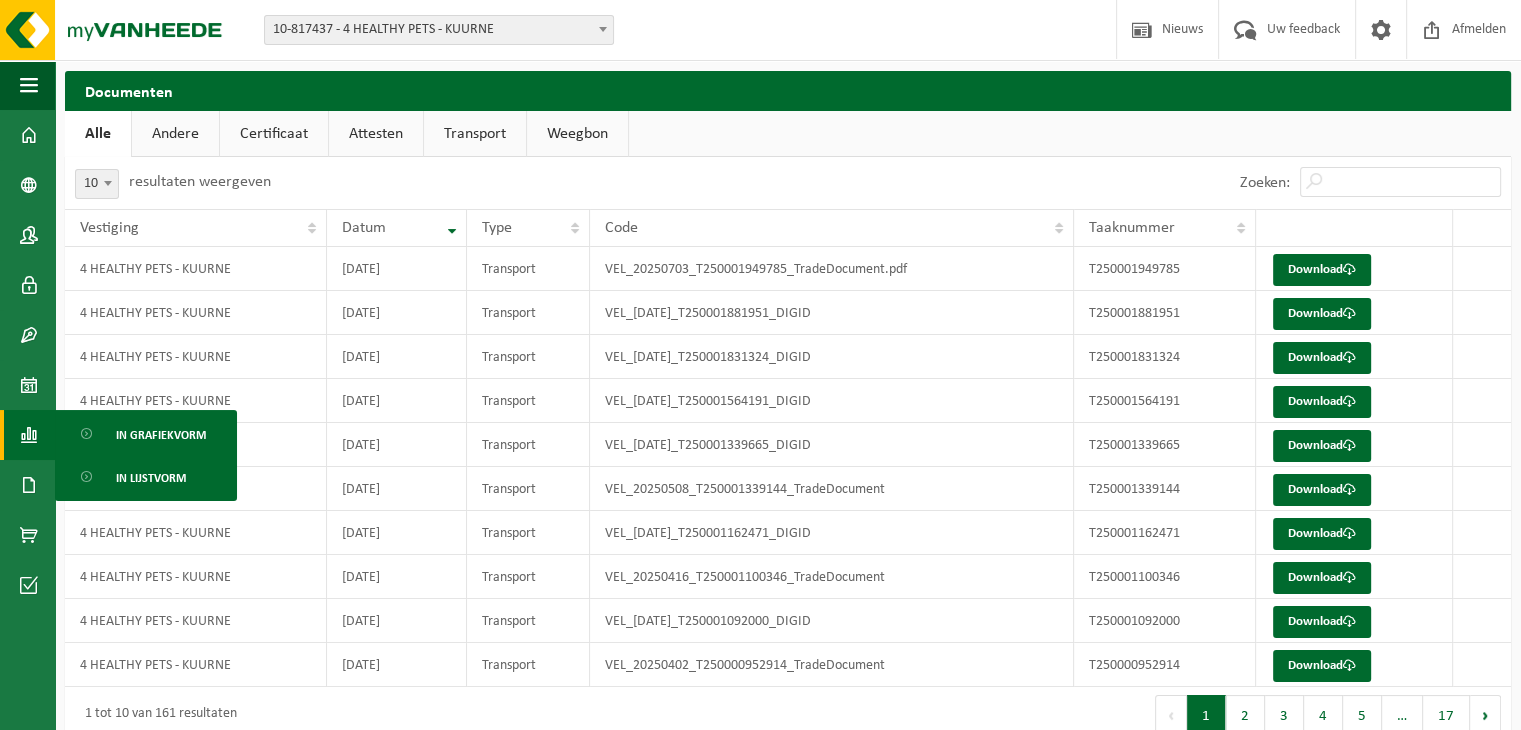 click on "Rapportage" at bounding box center [27, 435] 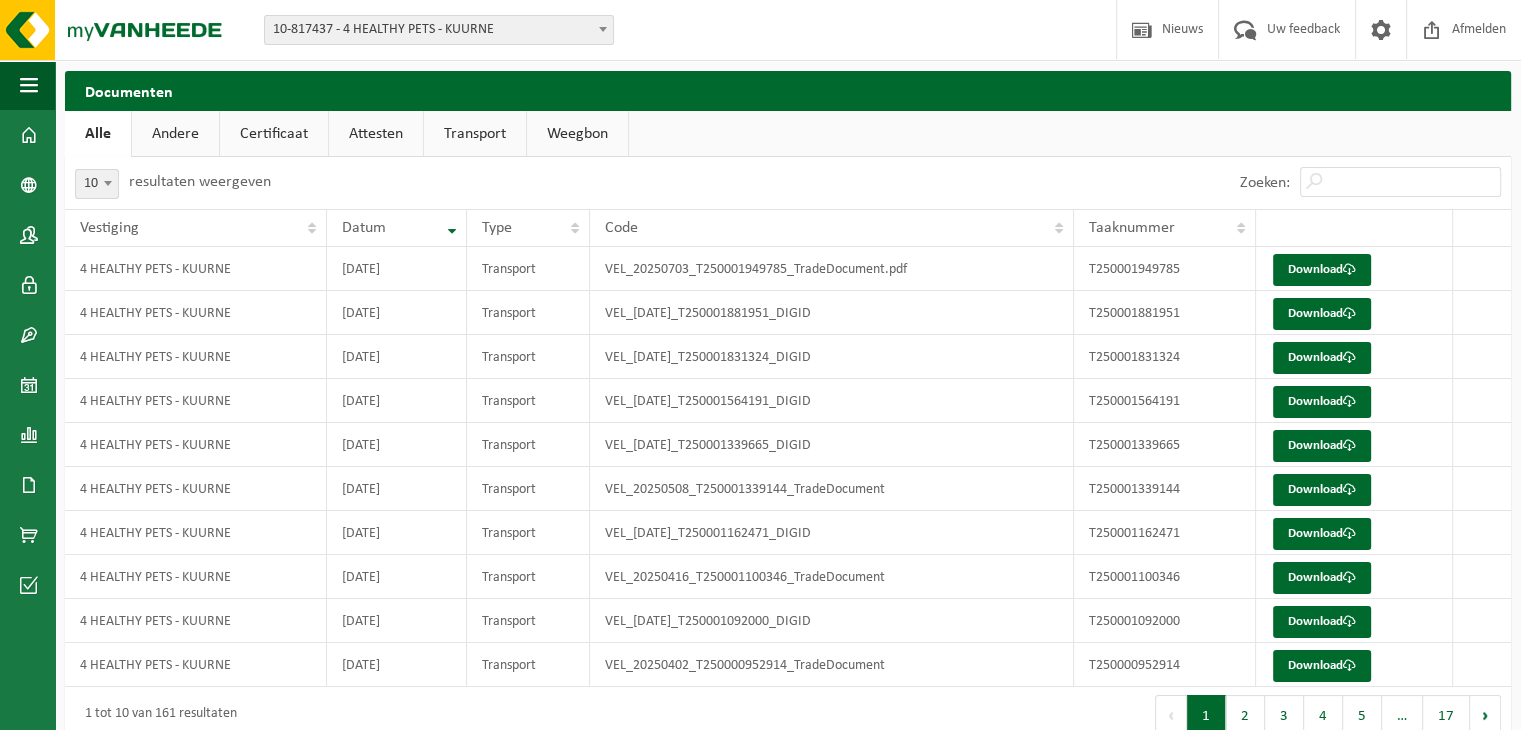 click on "Andere" at bounding box center (175, 134) 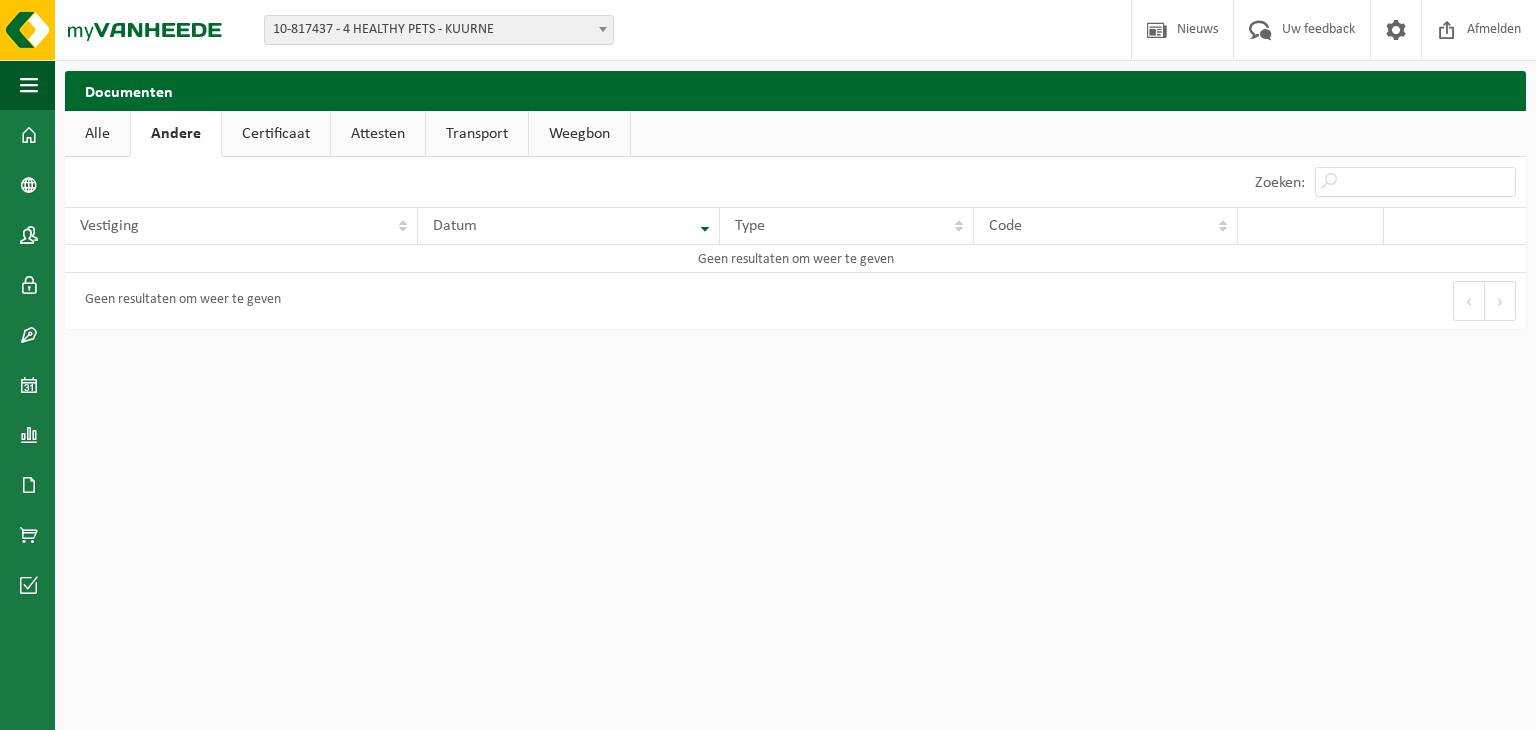 click on "Certificaat" at bounding box center [276, 134] 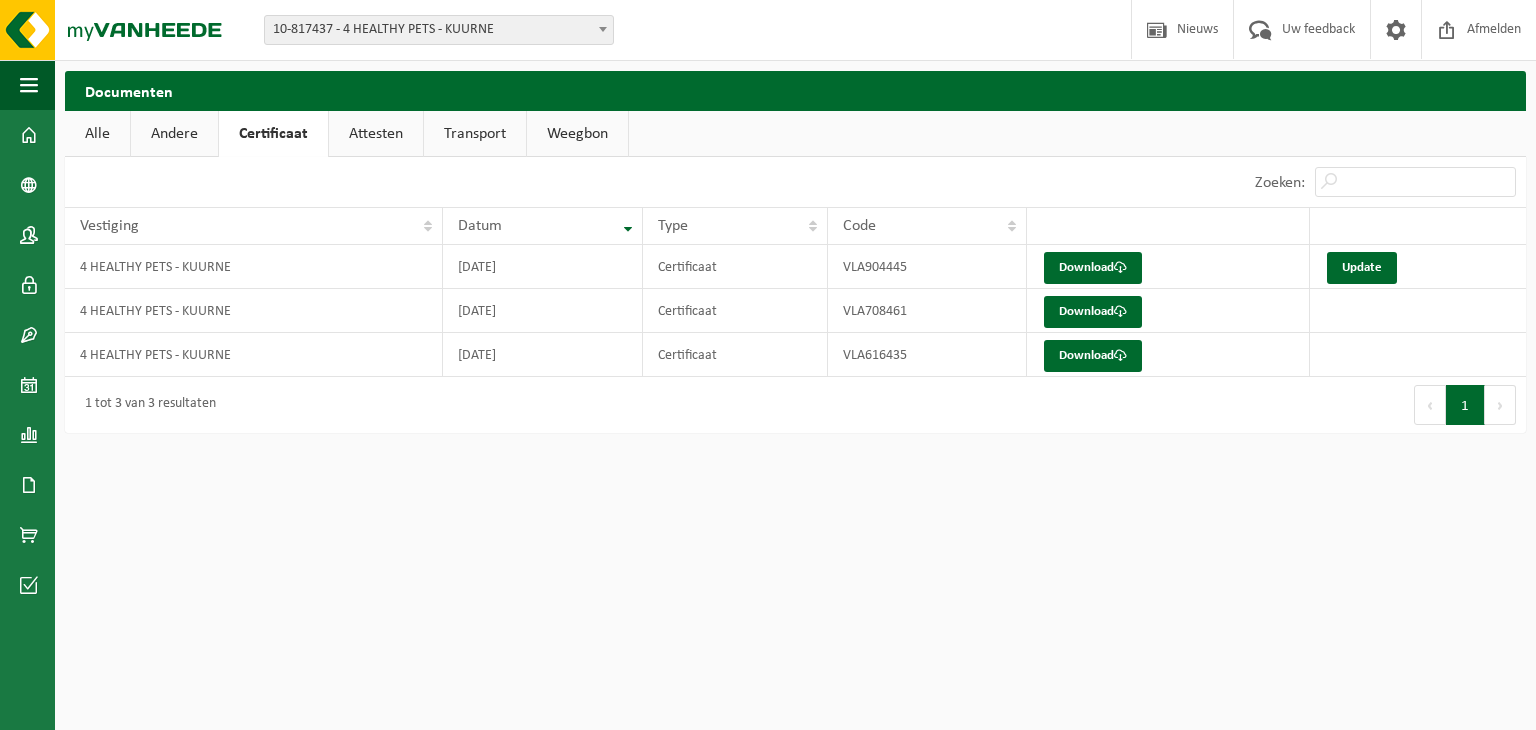 click on "Attesten" at bounding box center (376, 134) 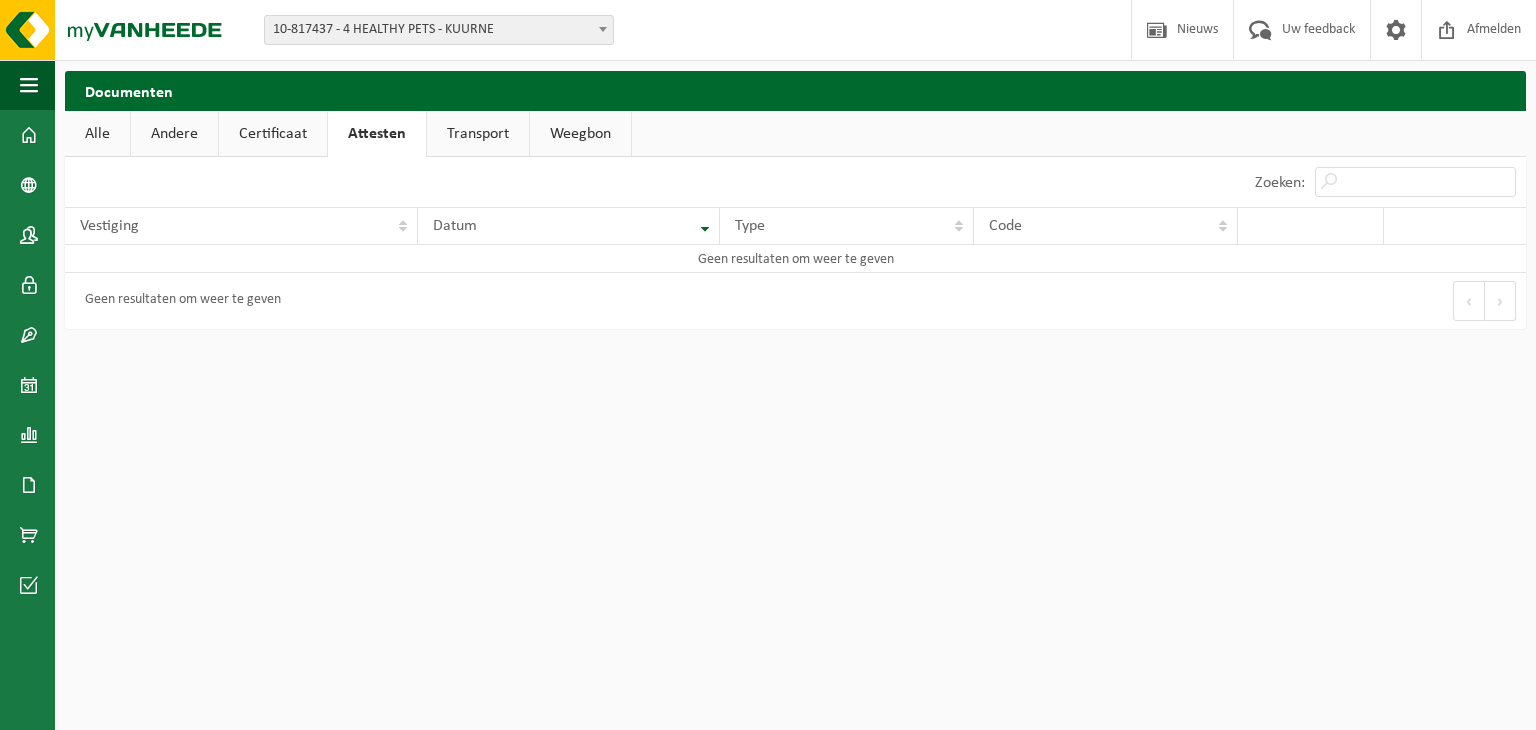 click on "Transport" at bounding box center [478, 134] 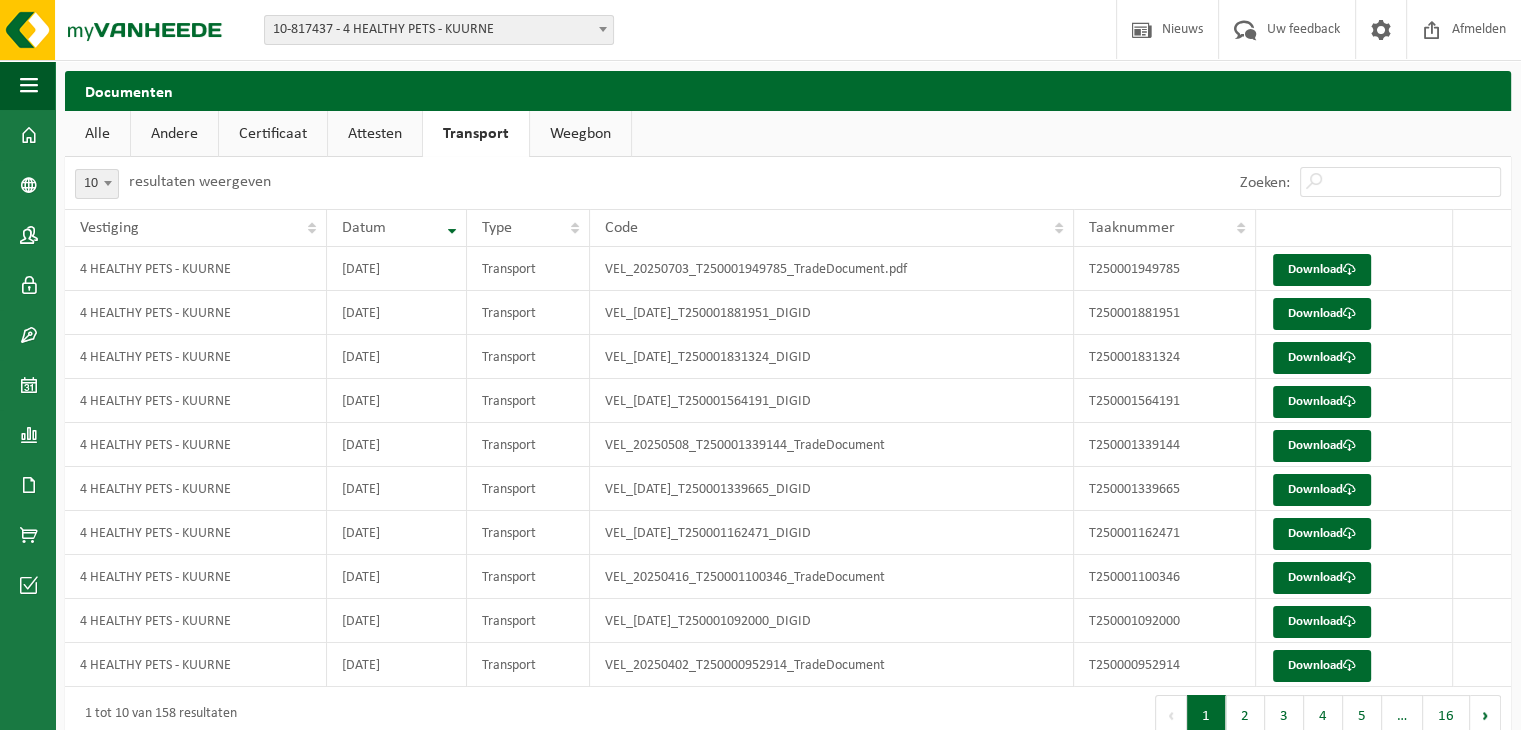 click on "Weegbon" at bounding box center (580, 134) 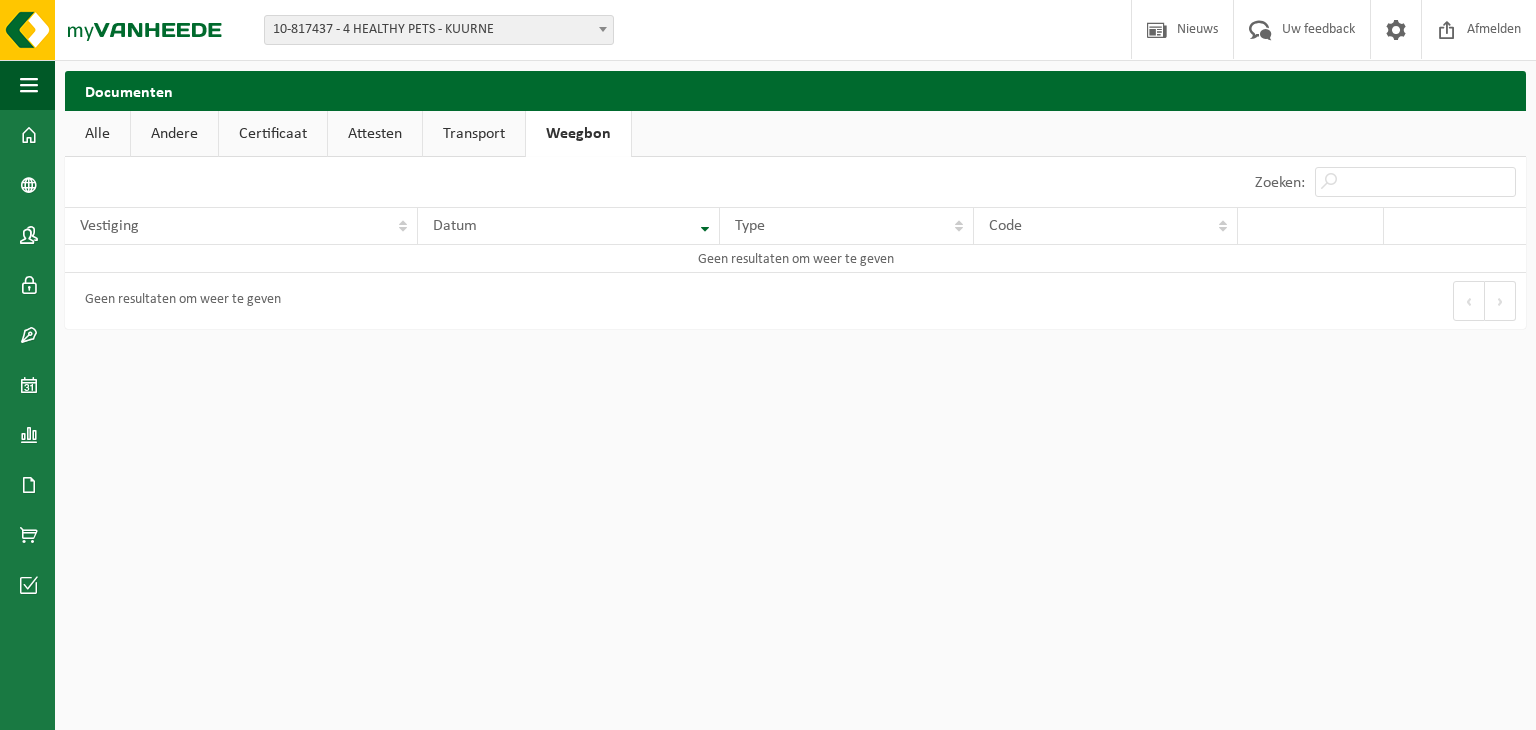 click on "Alle" at bounding box center [97, 134] 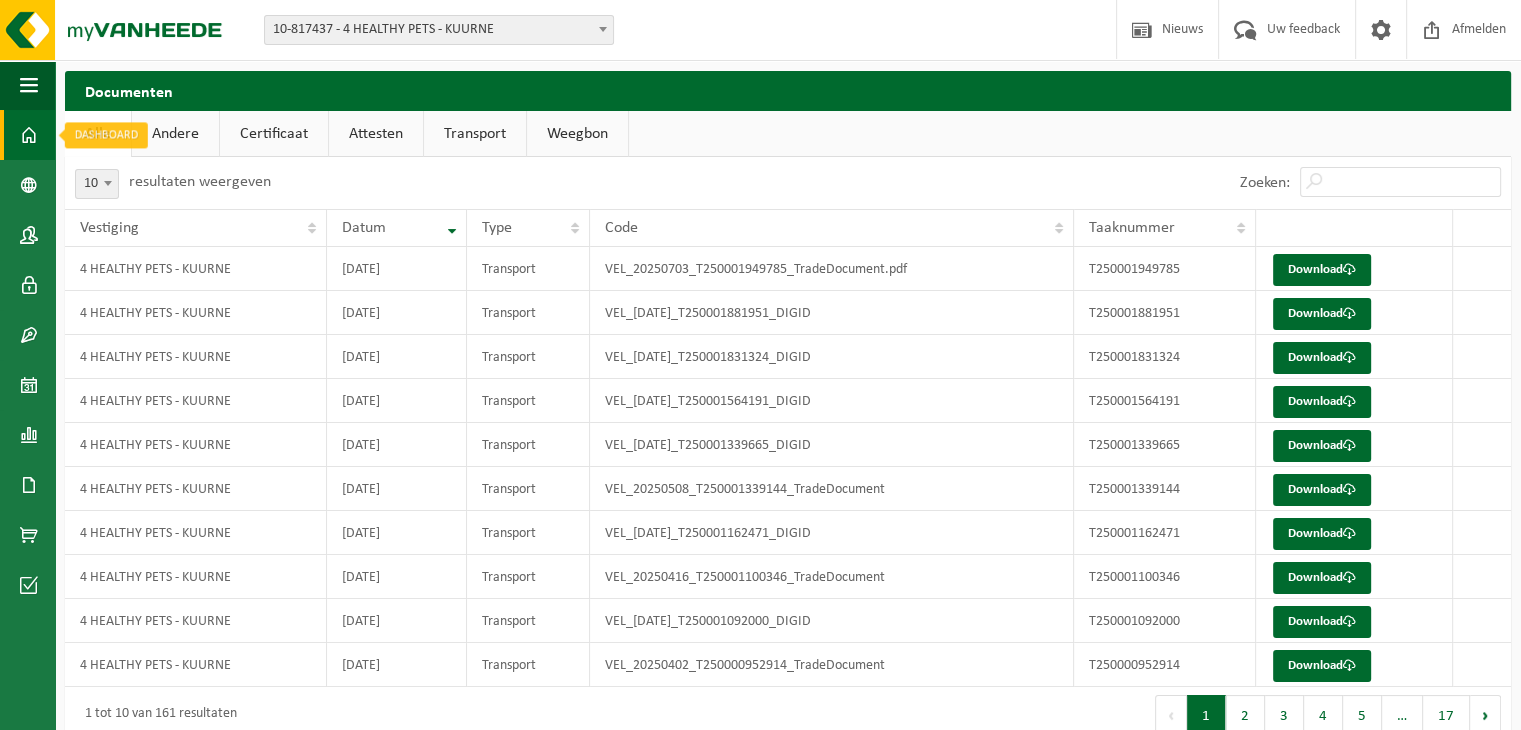 click on "Dashboard" at bounding box center [27, 135] 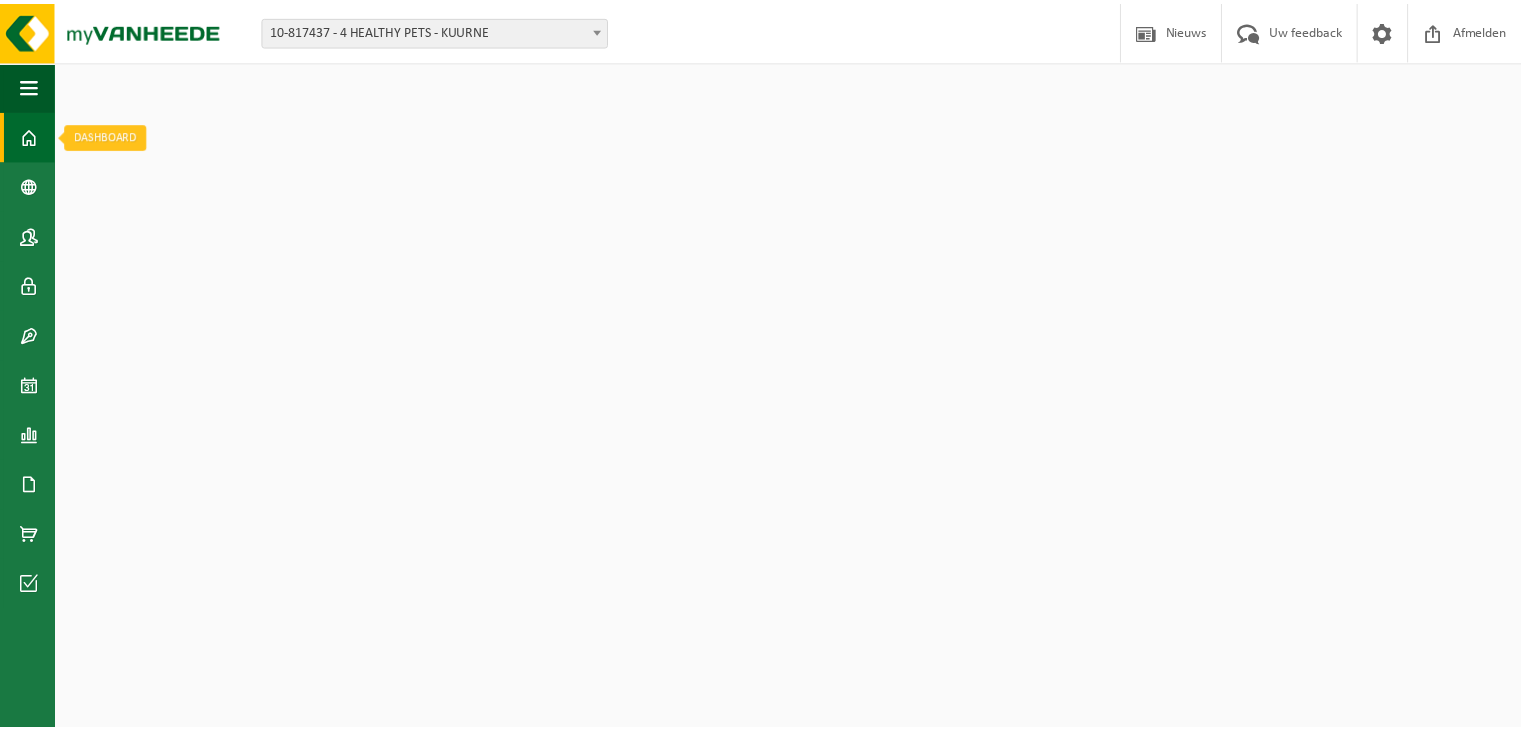 scroll, scrollTop: 0, scrollLeft: 0, axis: both 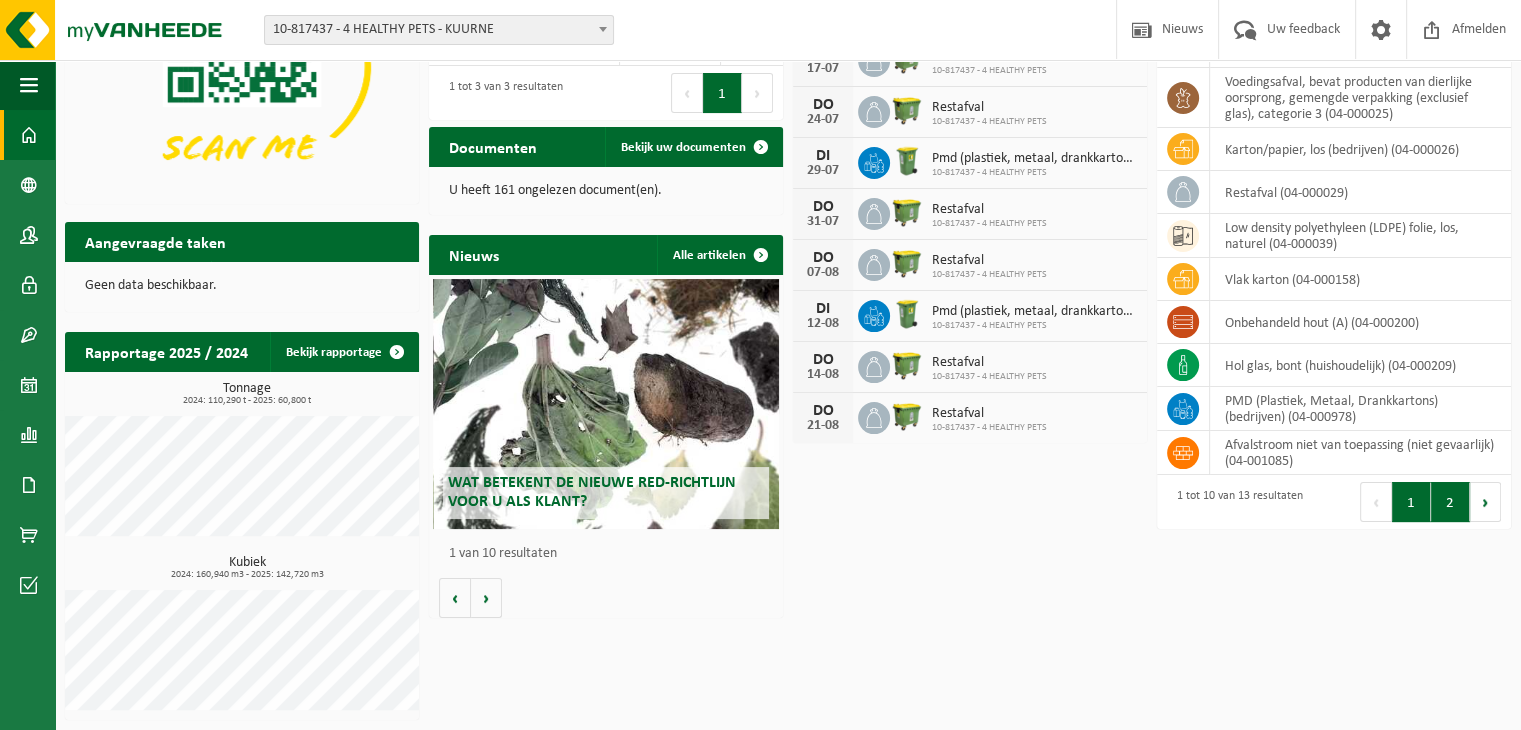 click on "2" at bounding box center [1450, 502] 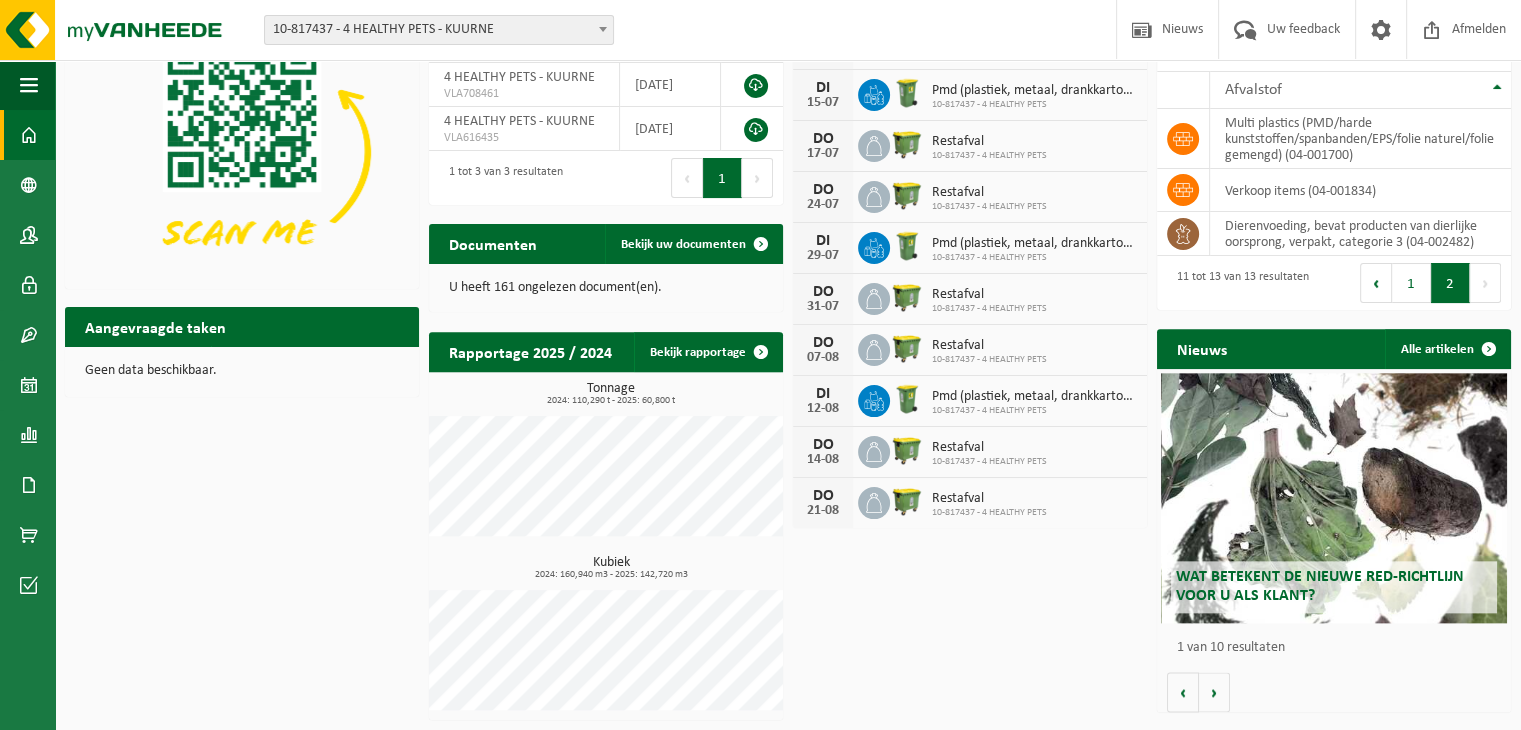 scroll, scrollTop: 92, scrollLeft: 0, axis: vertical 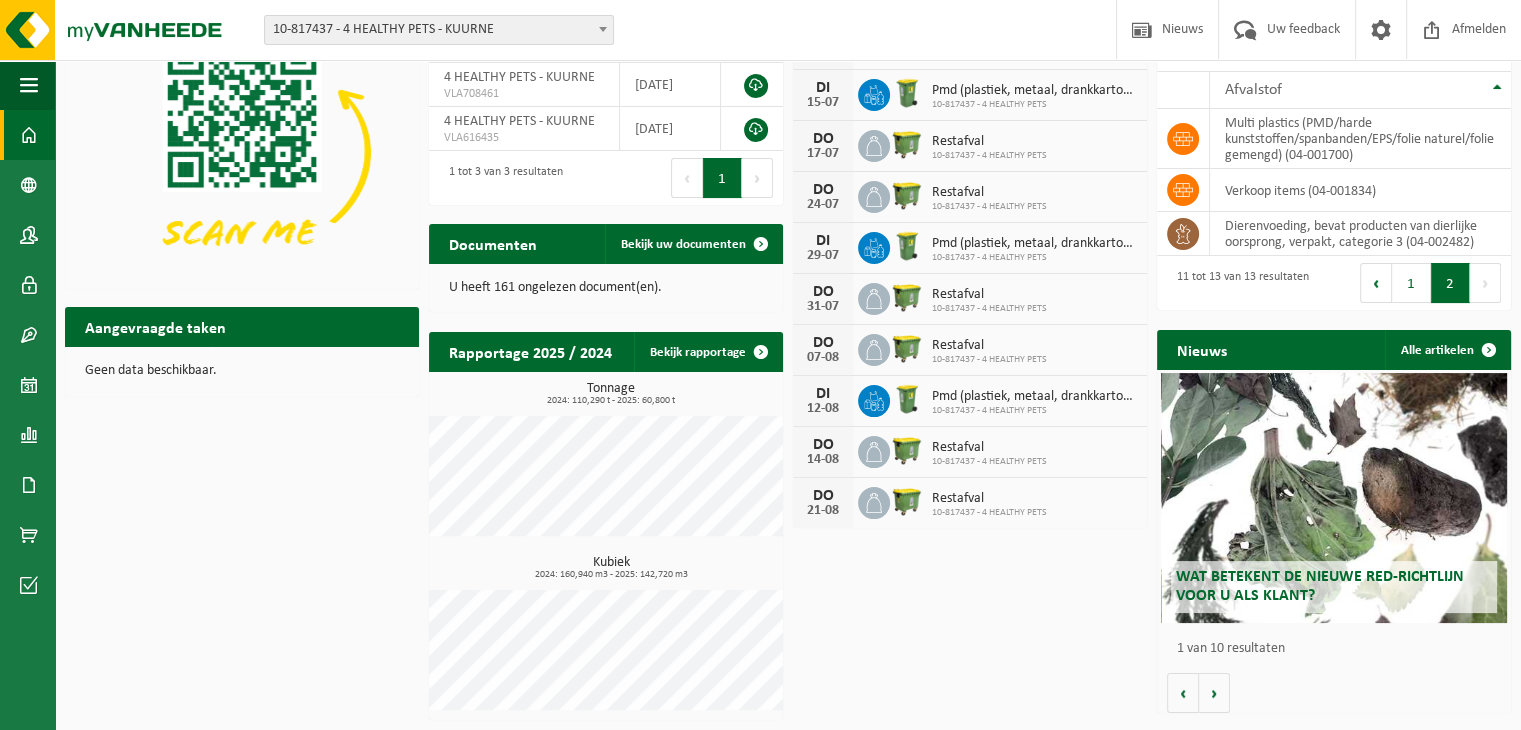 click on "Wat betekent de nieuwe RED-richtlijn voor u als klant?" at bounding box center [1334, 498] 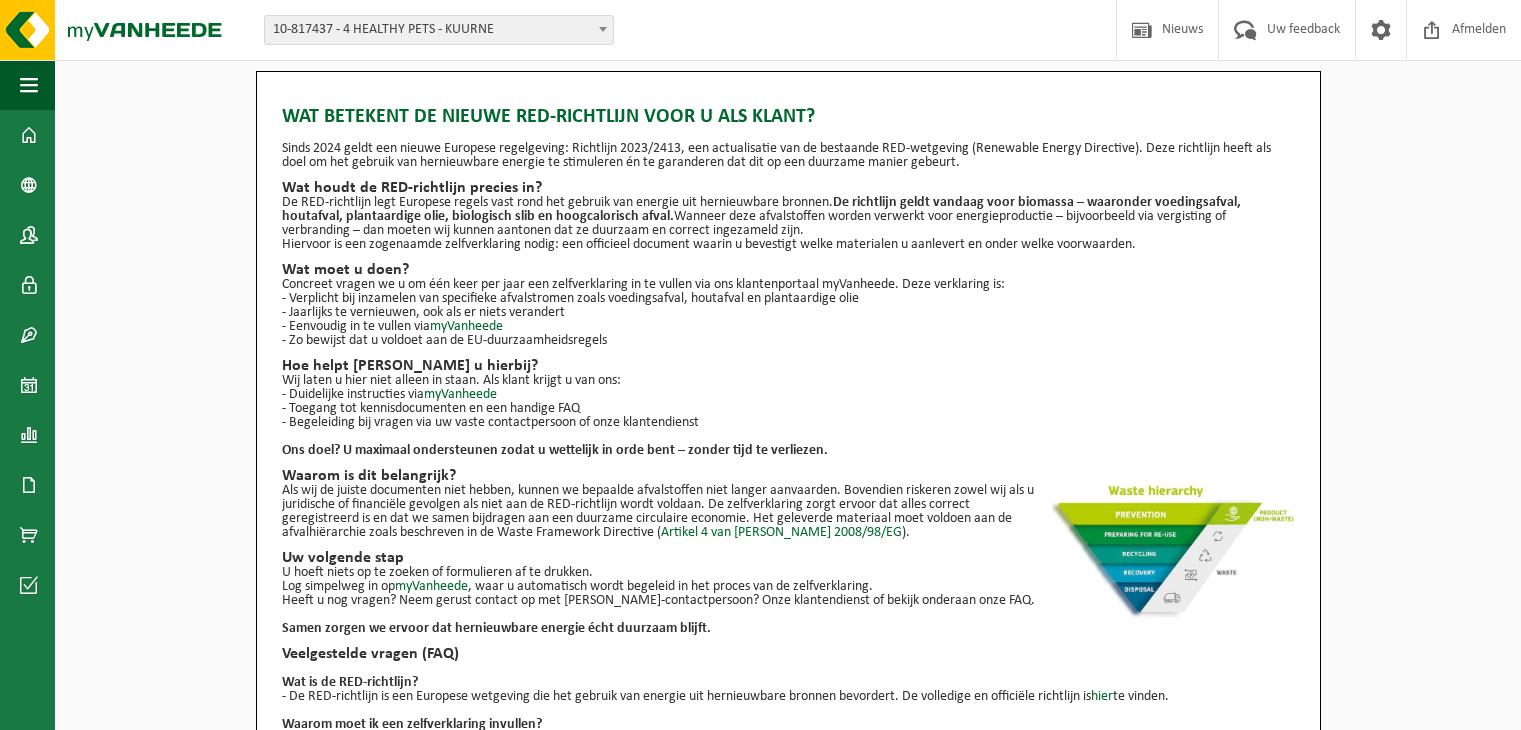 scroll, scrollTop: 0, scrollLeft: 0, axis: both 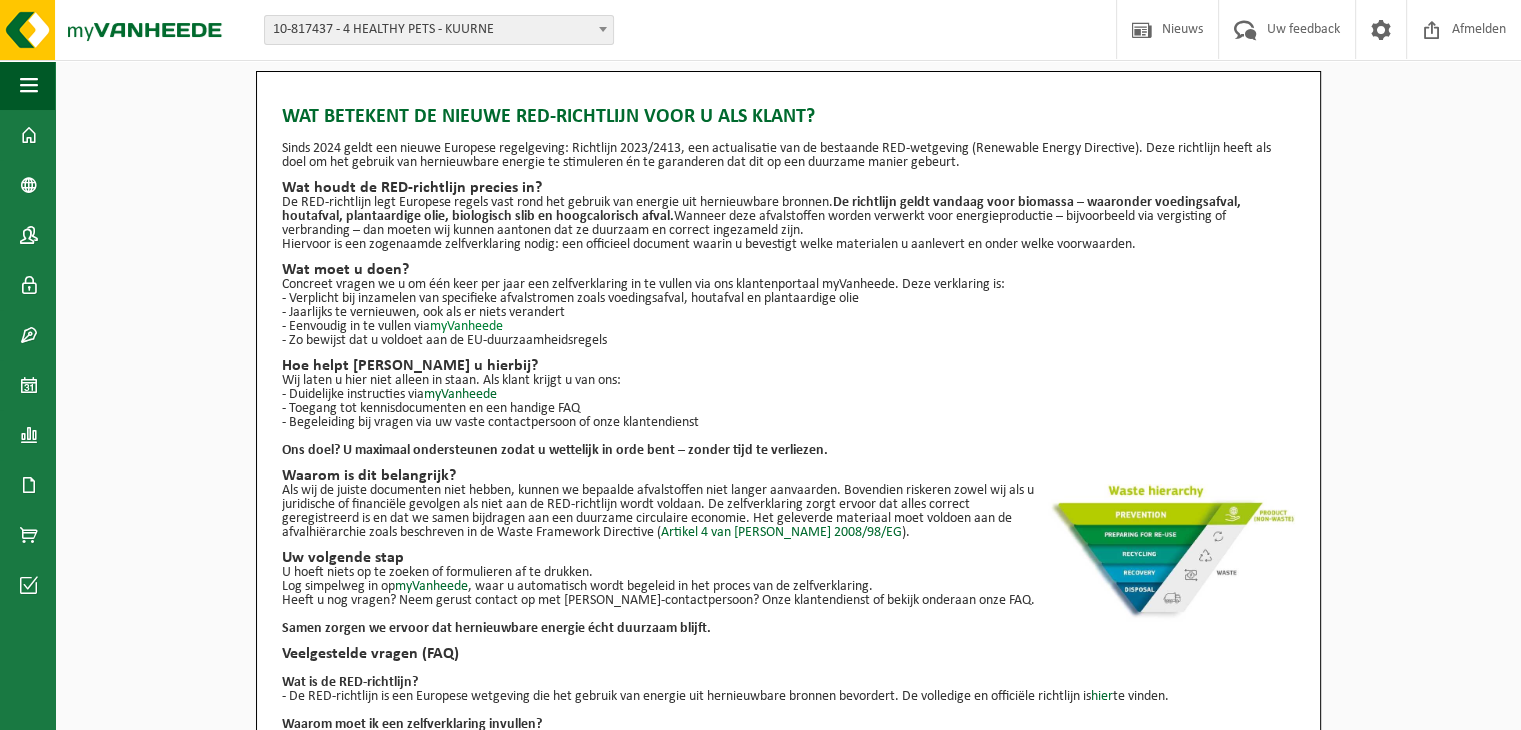click on "myVanheede" at bounding box center [466, 326] 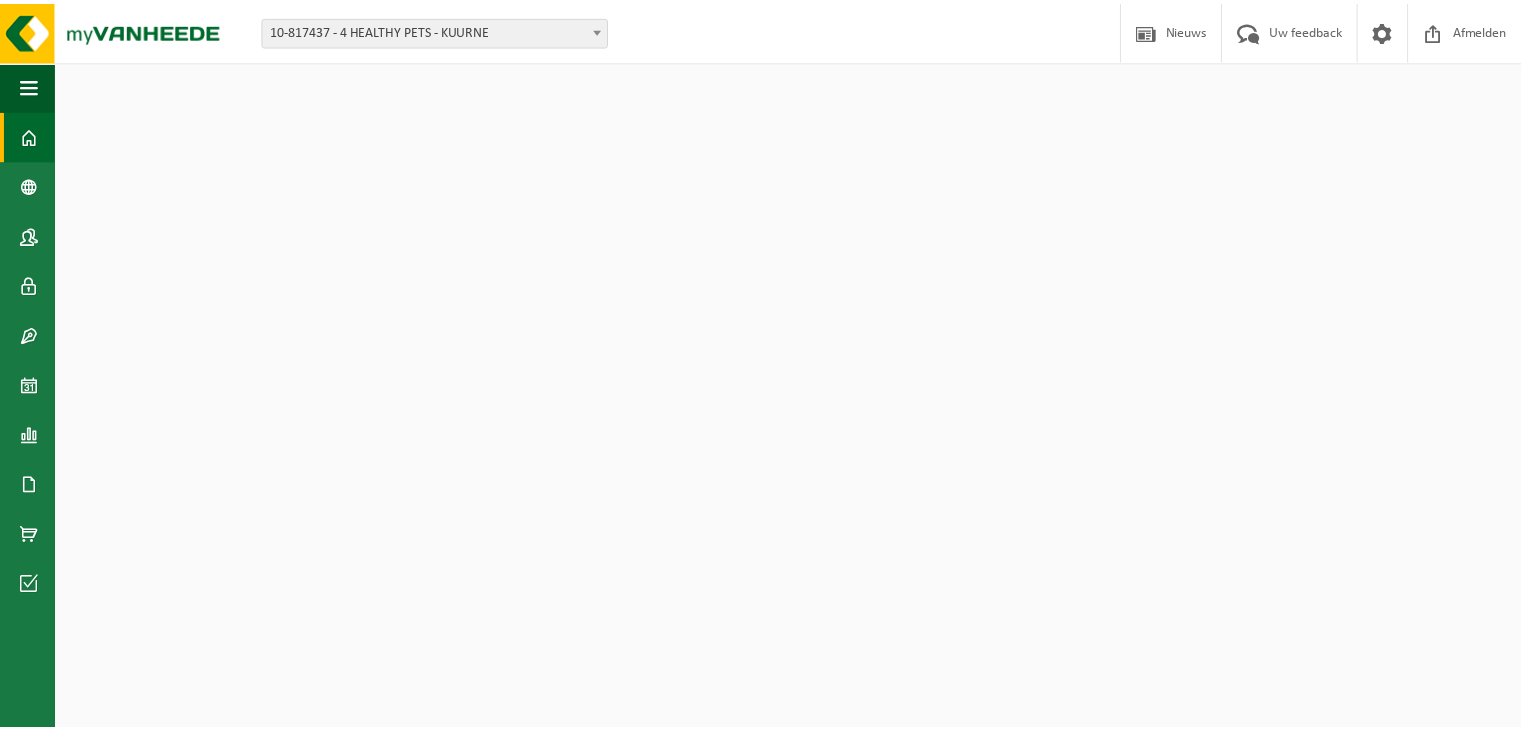 scroll, scrollTop: 0, scrollLeft: 0, axis: both 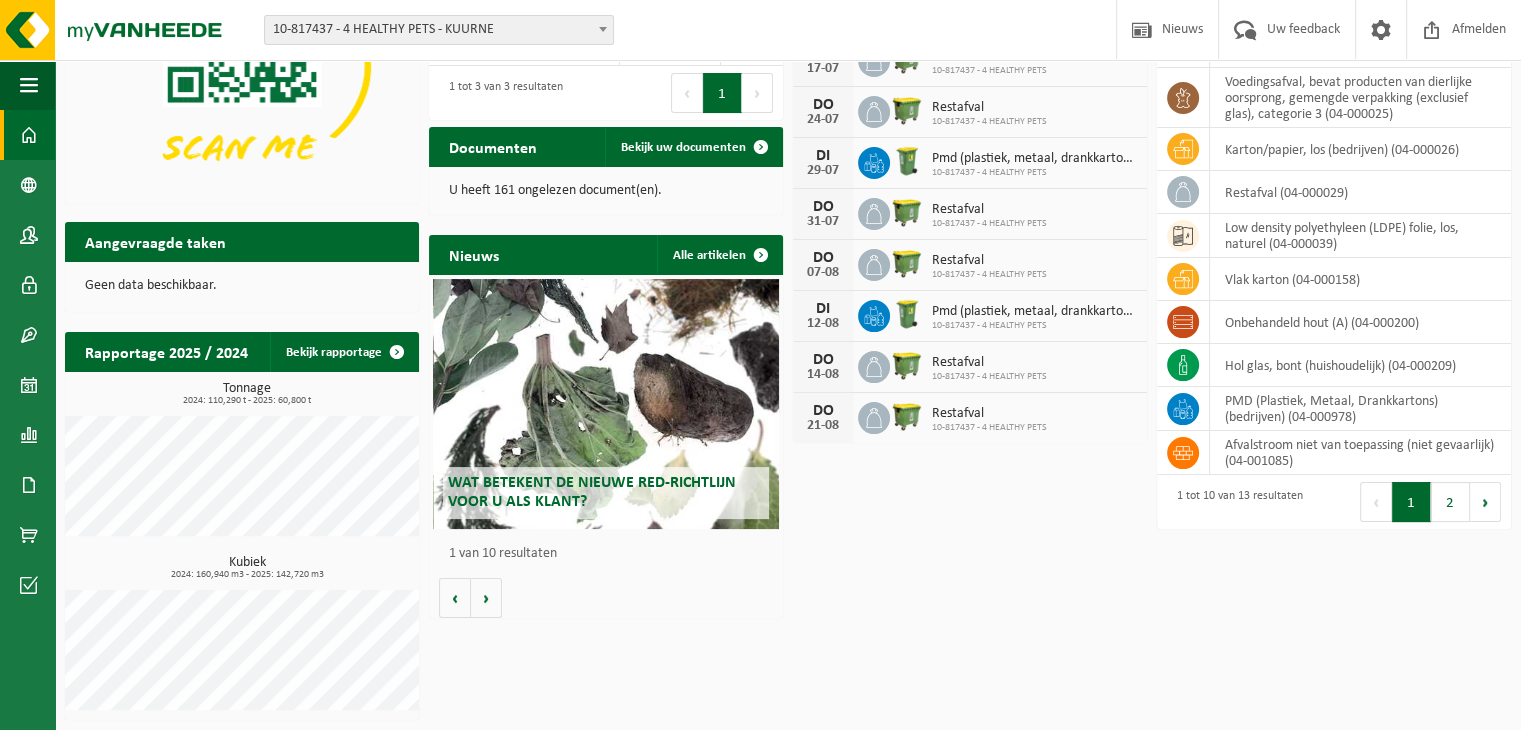 click on "Wat betekent de nieuwe RED-richtlijn voor u als klant?" at bounding box center [592, 492] 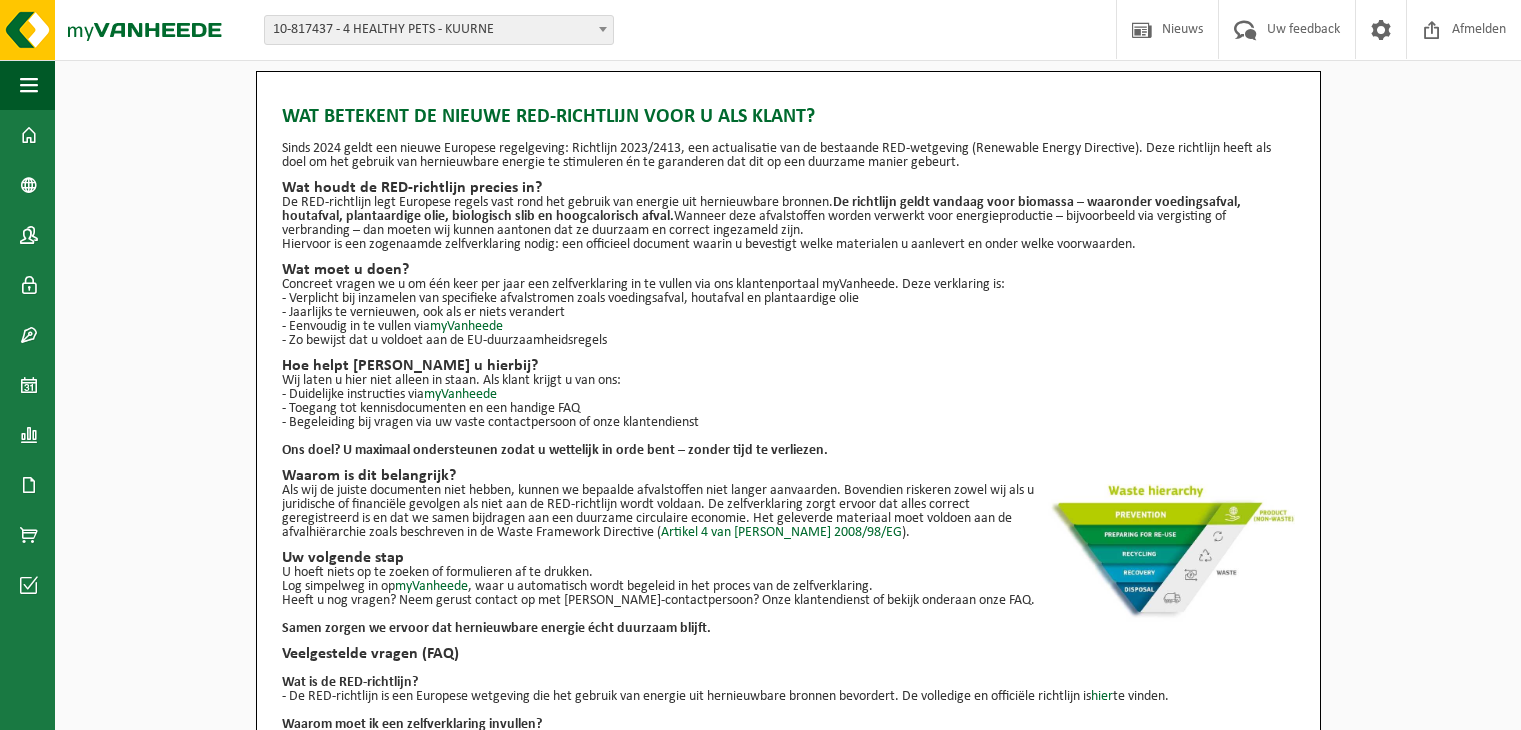 scroll, scrollTop: 0, scrollLeft: 0, axis: both 